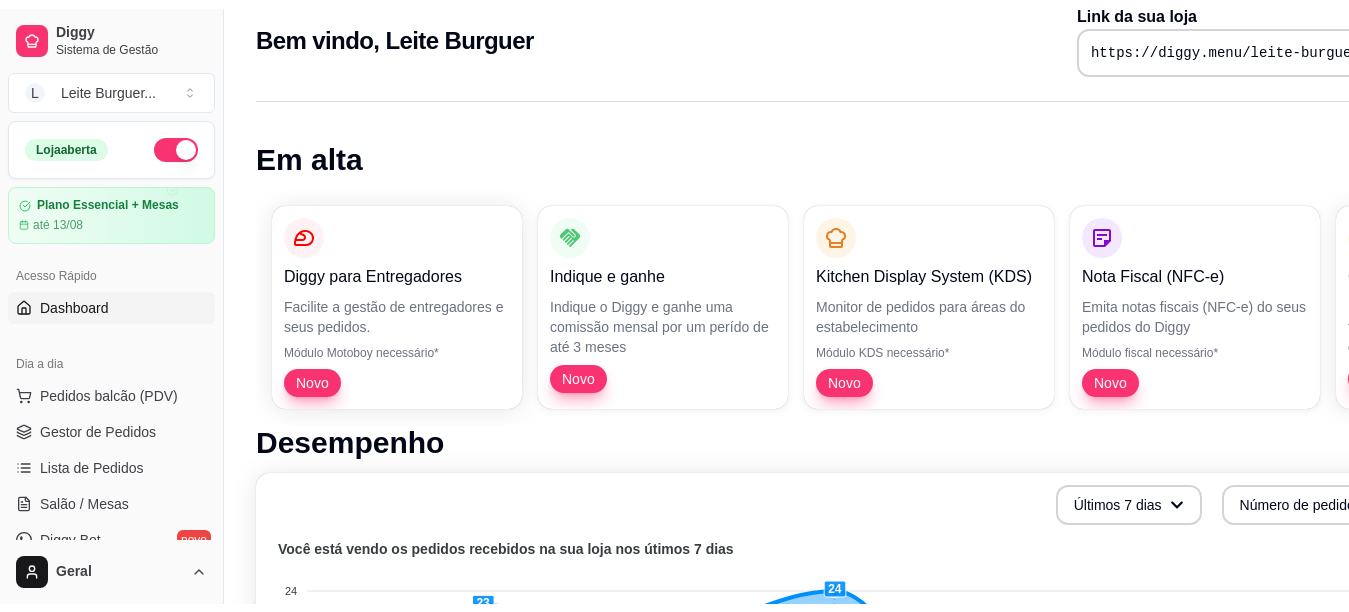 scroll, scrollTop: 0, scrollLeft: 0, axis: both 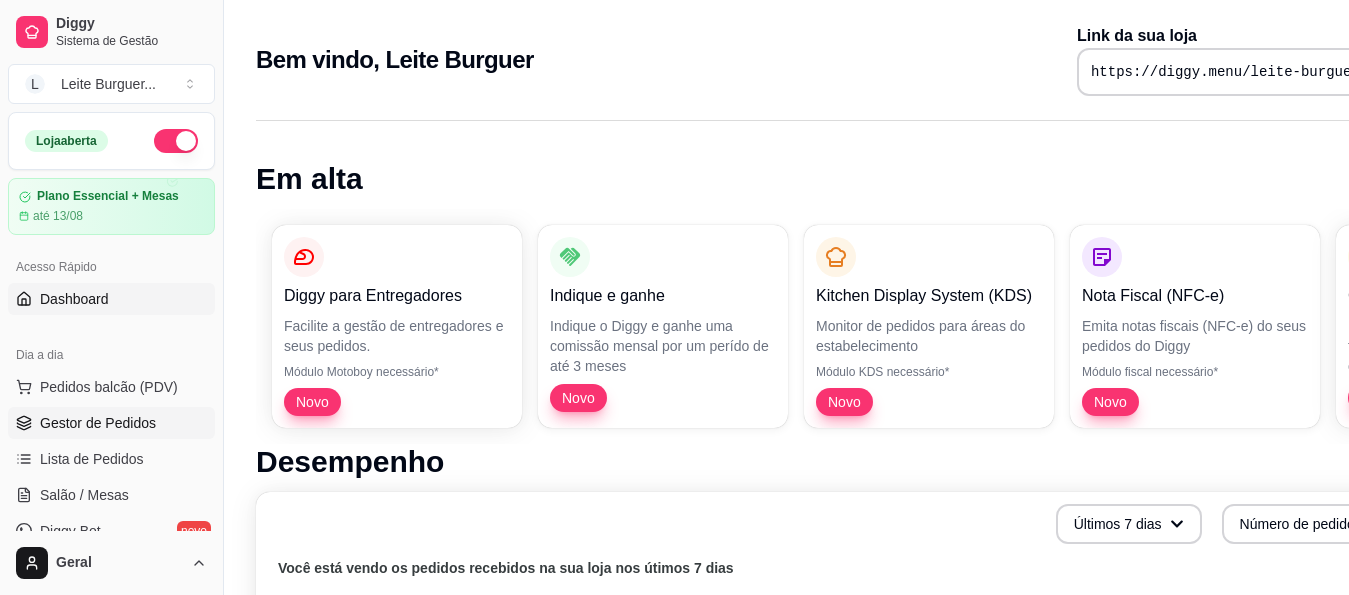 click on "Gestor de Pedidos" at bounding box center [98, 423] 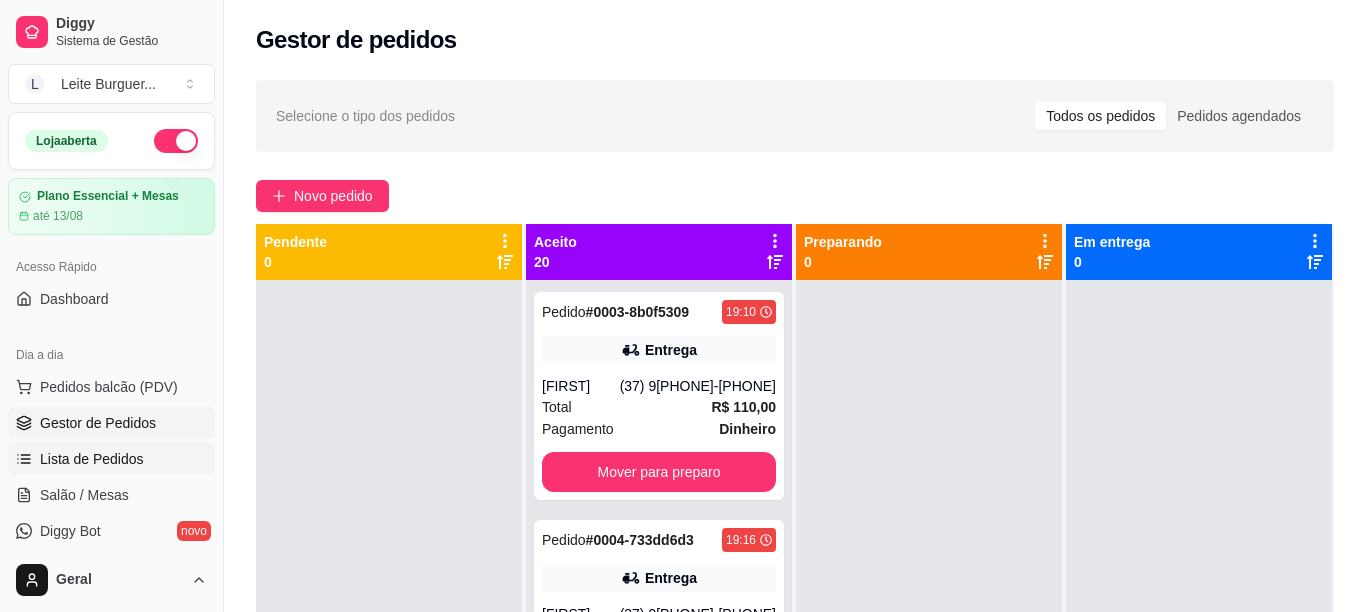click on "Lista de Pedidos" at bounding box center (111, 459) 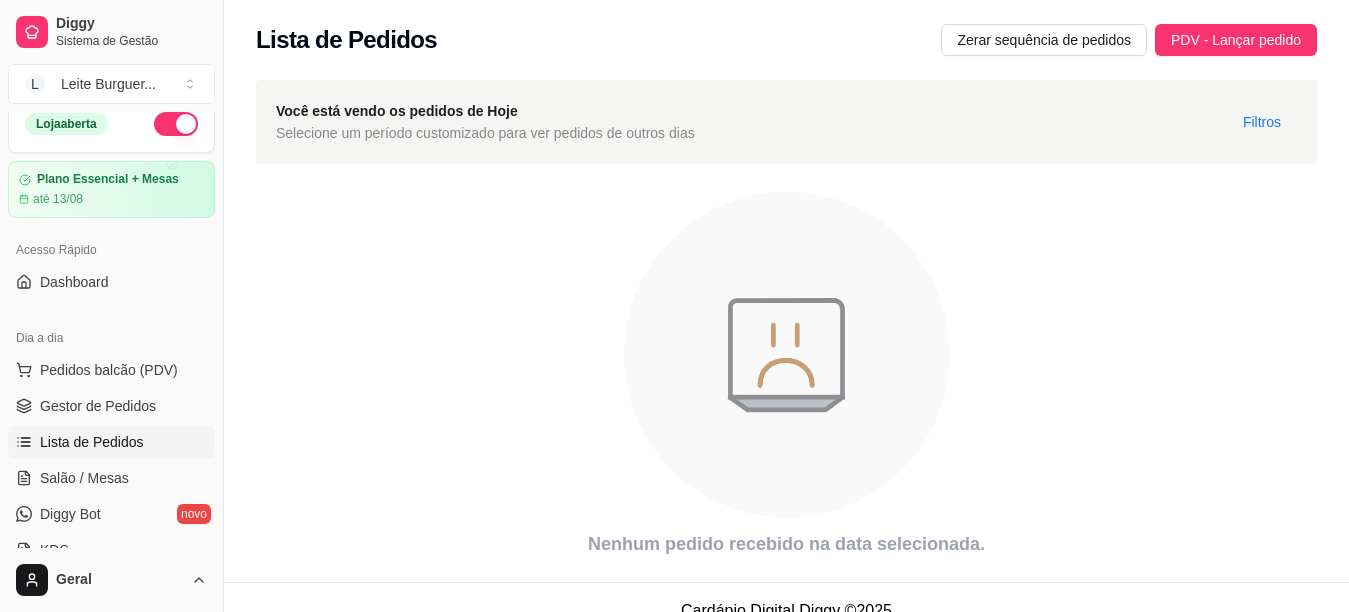 scroll, scrollTop: 0, scrollLeft: 0, axis: both 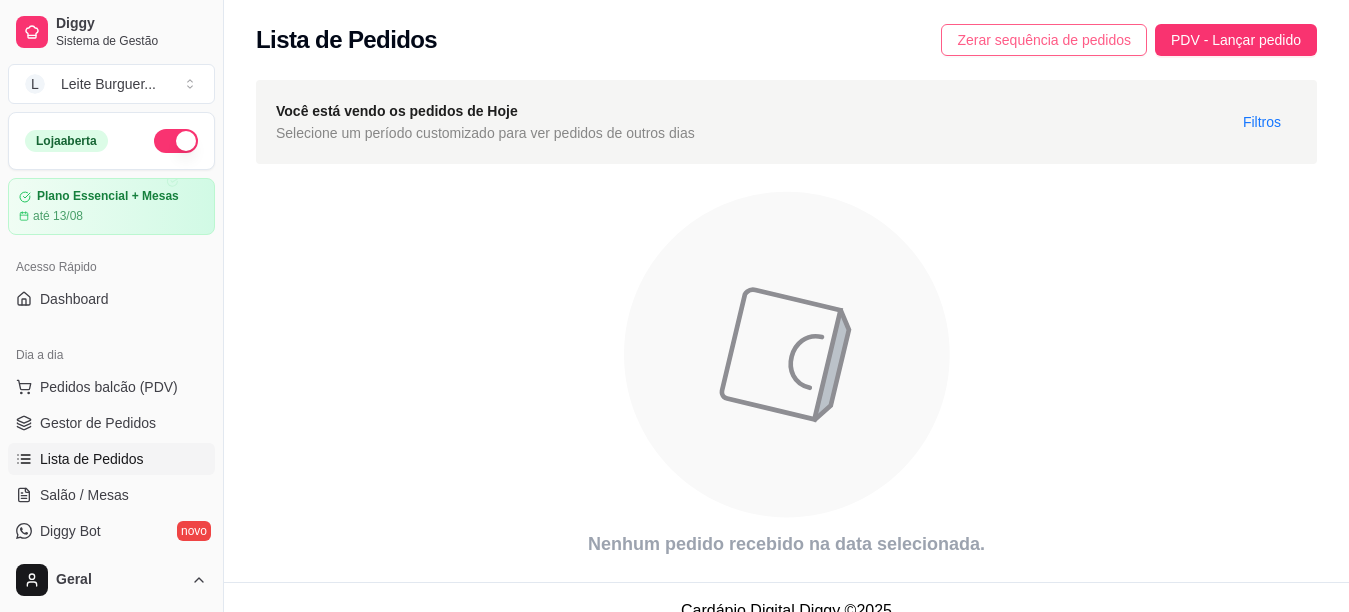click on "Zerar sequência de pedidos" at bounding box center [1044, 40] 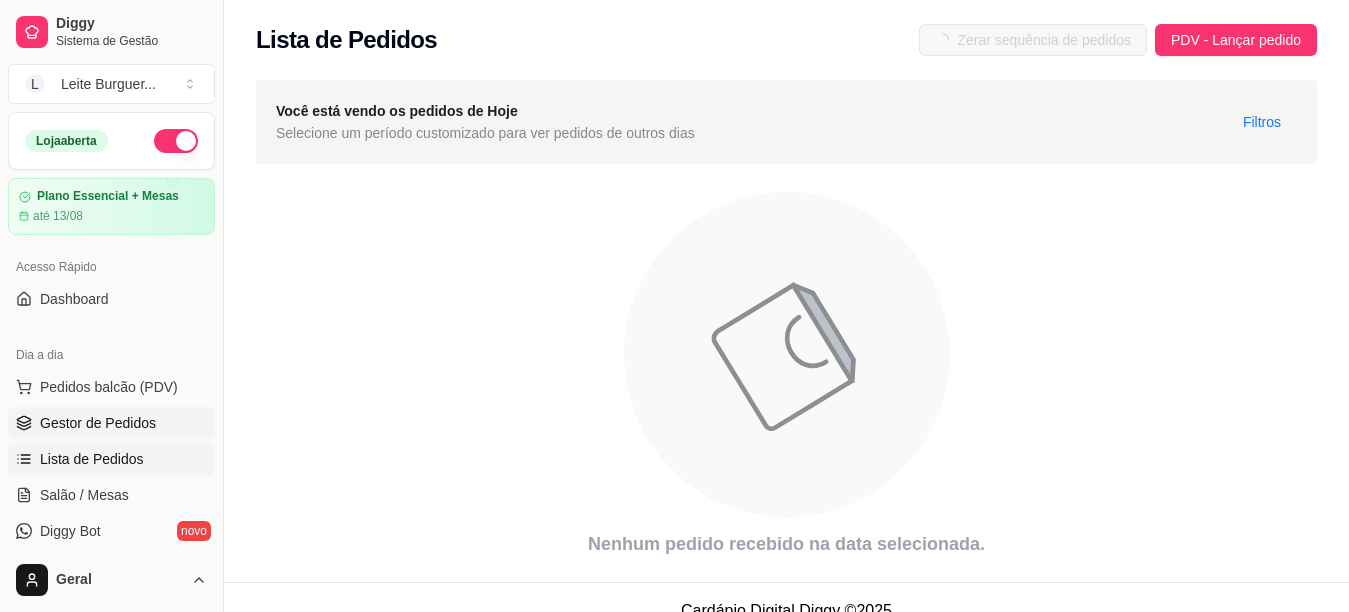 click on "Gestor de Pedidos" at bounding box center (98, 423) 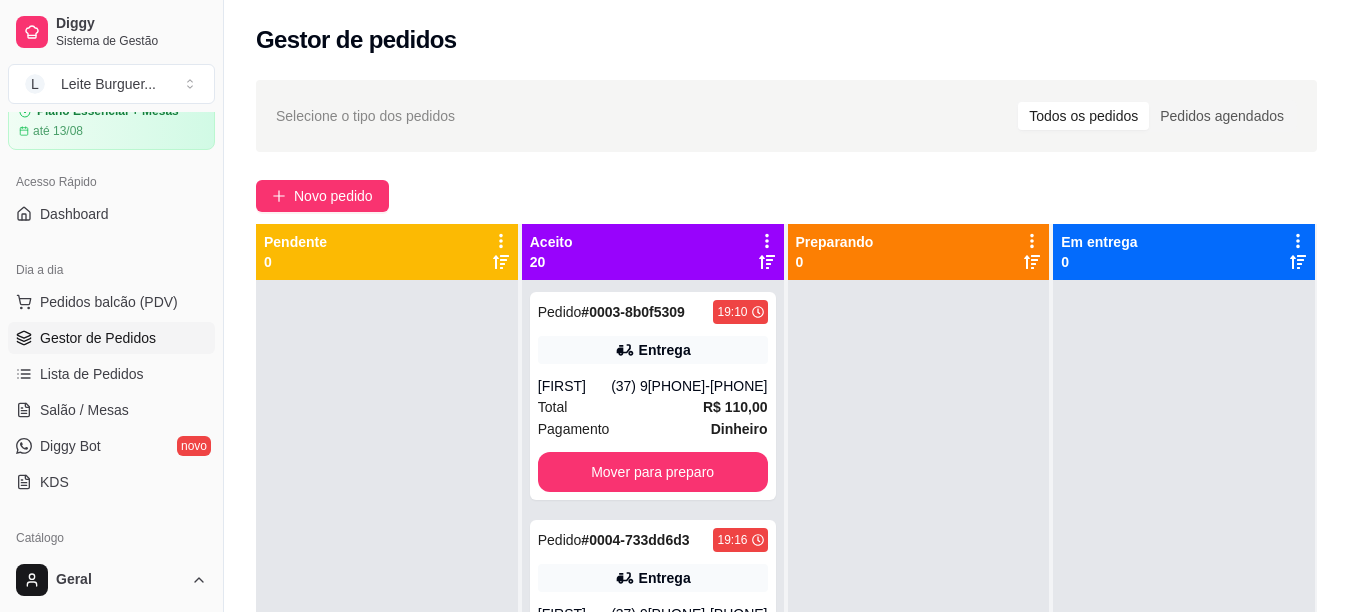 scroll, scrollTop: 0, scrollLeft: 0, axis: both 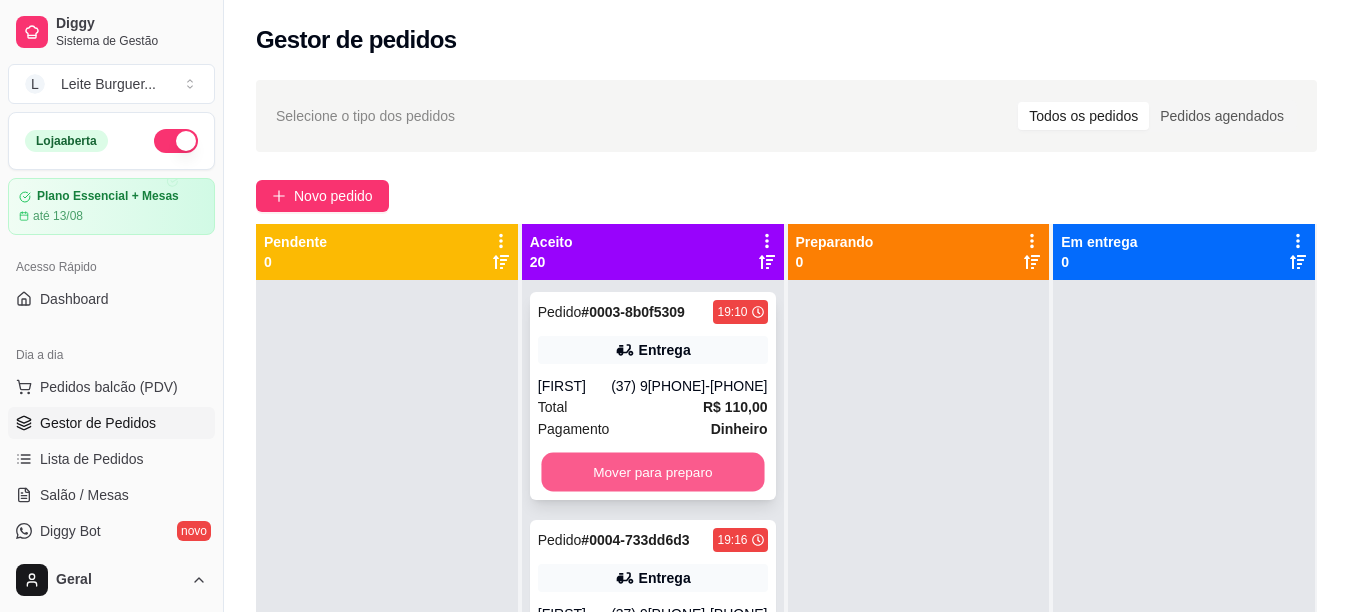 click on "Mover para preparo" at bounding box center (652, 472) 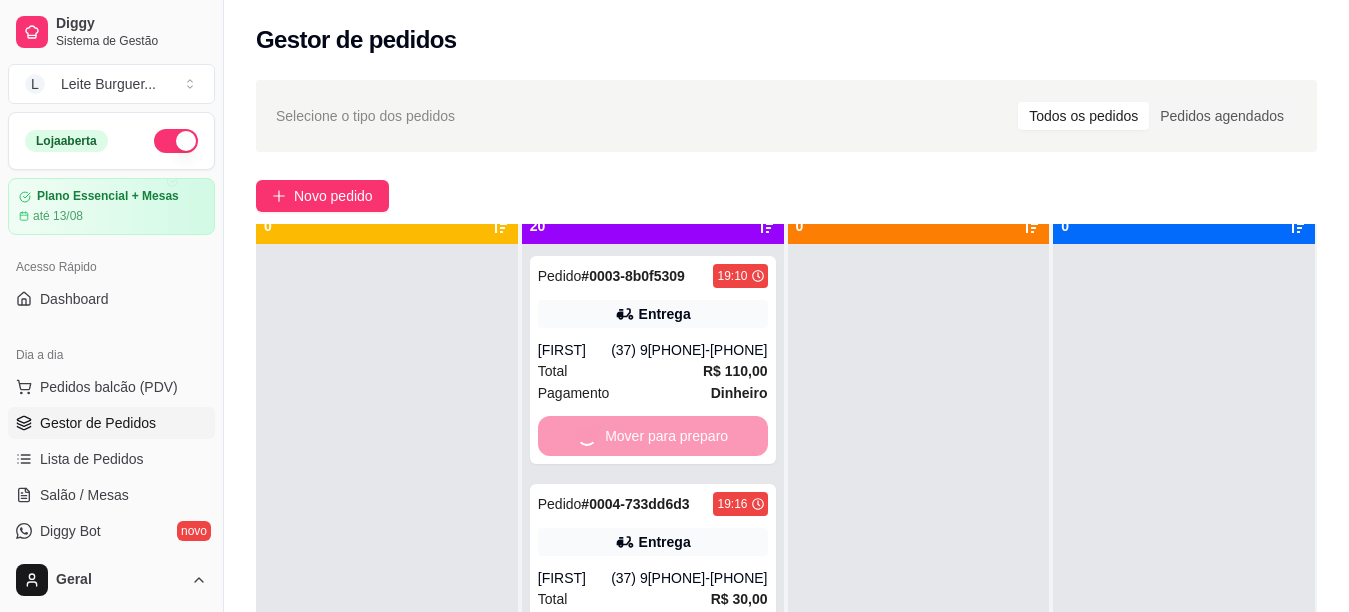 scroll, scrollTop: 56, scrollLeft: 0, axis: vertical 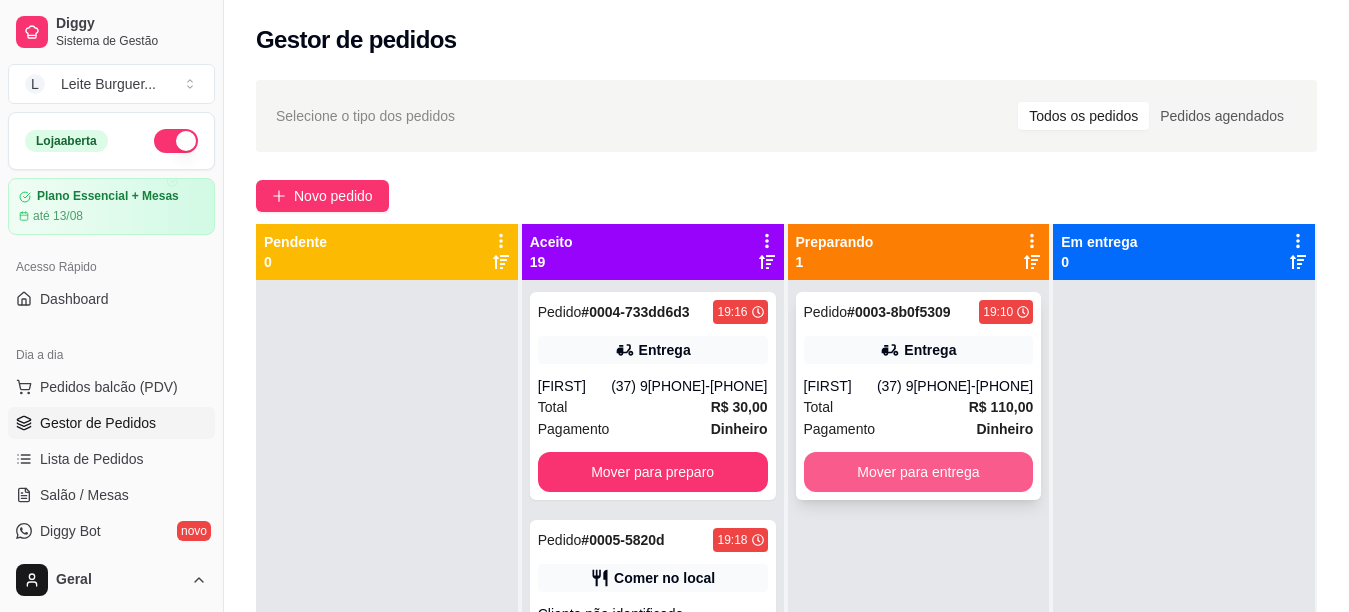 click on "Mover para entrega" at bounding box center (919, 472) 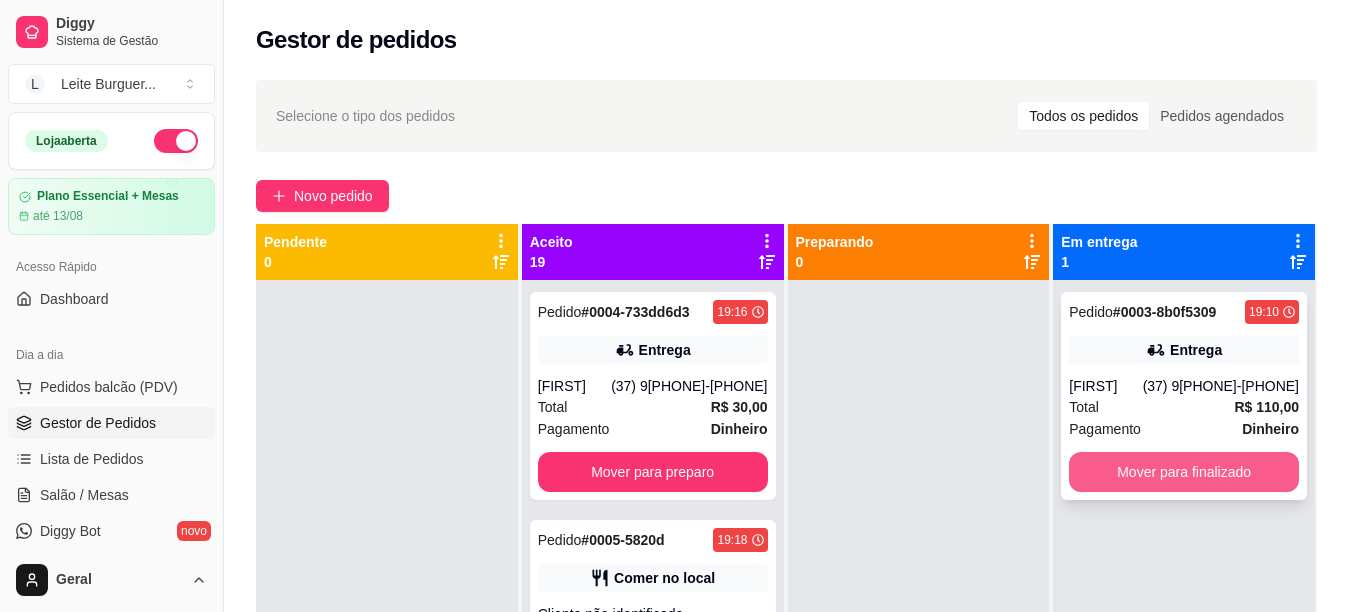 click on "Mover para finalizado" at bounding box center (1184, 472) 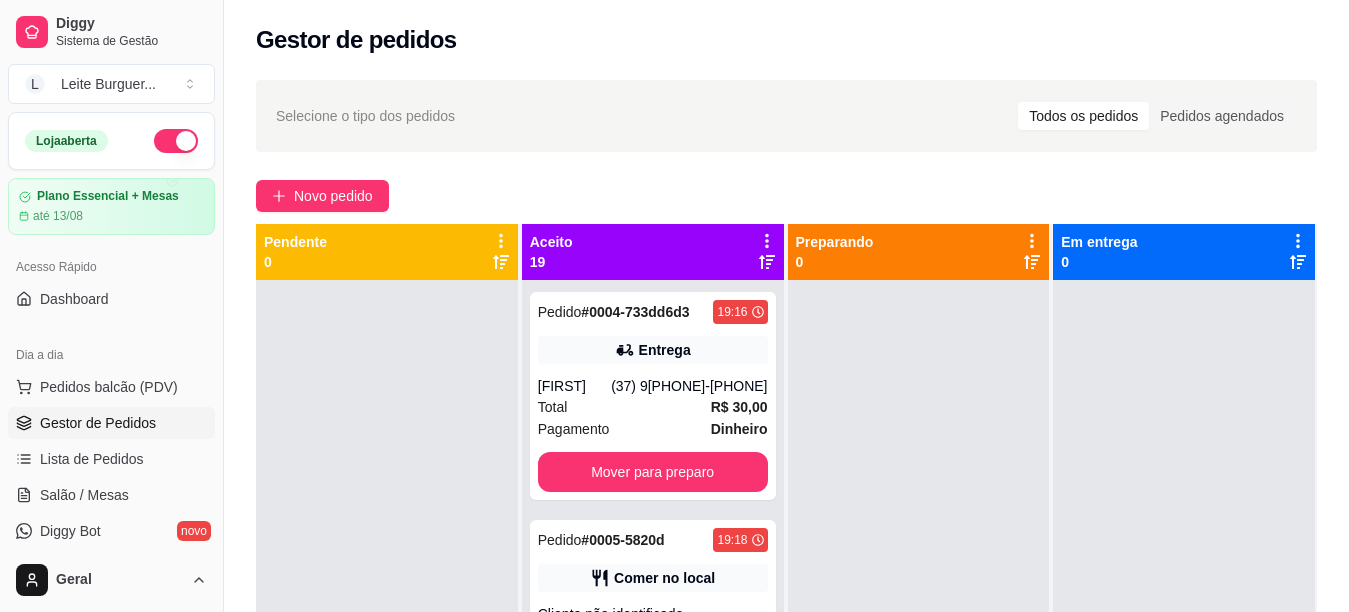 scroll, scrollTop: 56, scrollLeft: 0, axis: vertical 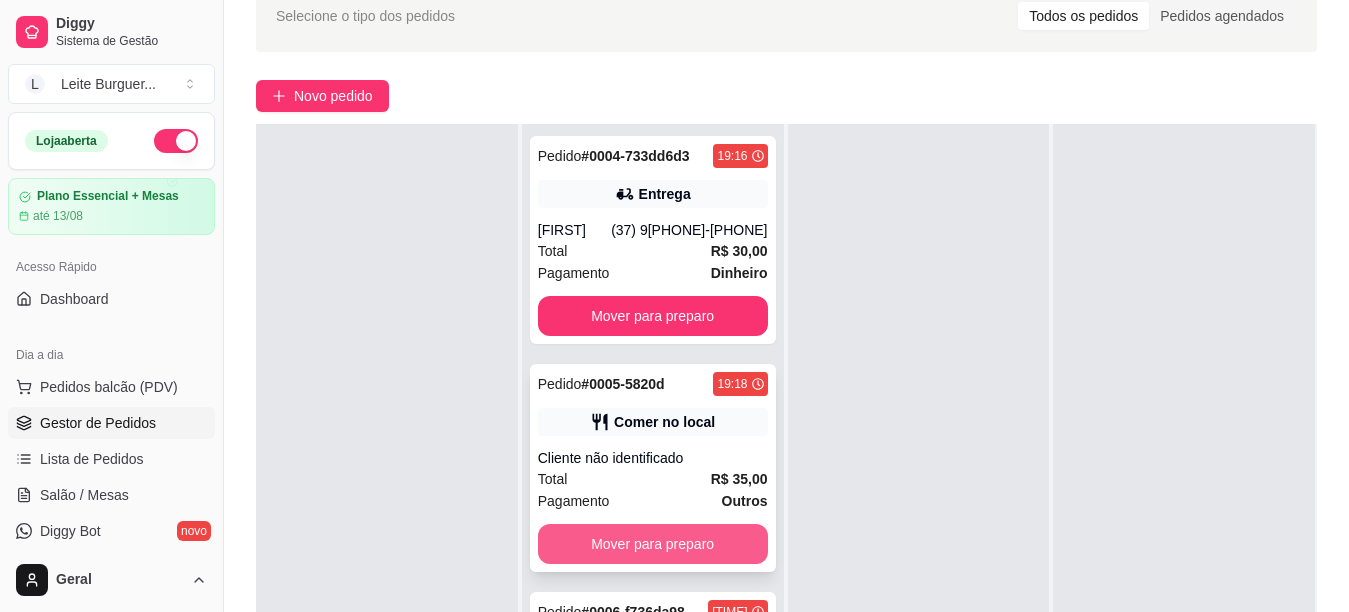 click on "Mover para preparo" at bounding box center [653, 544] 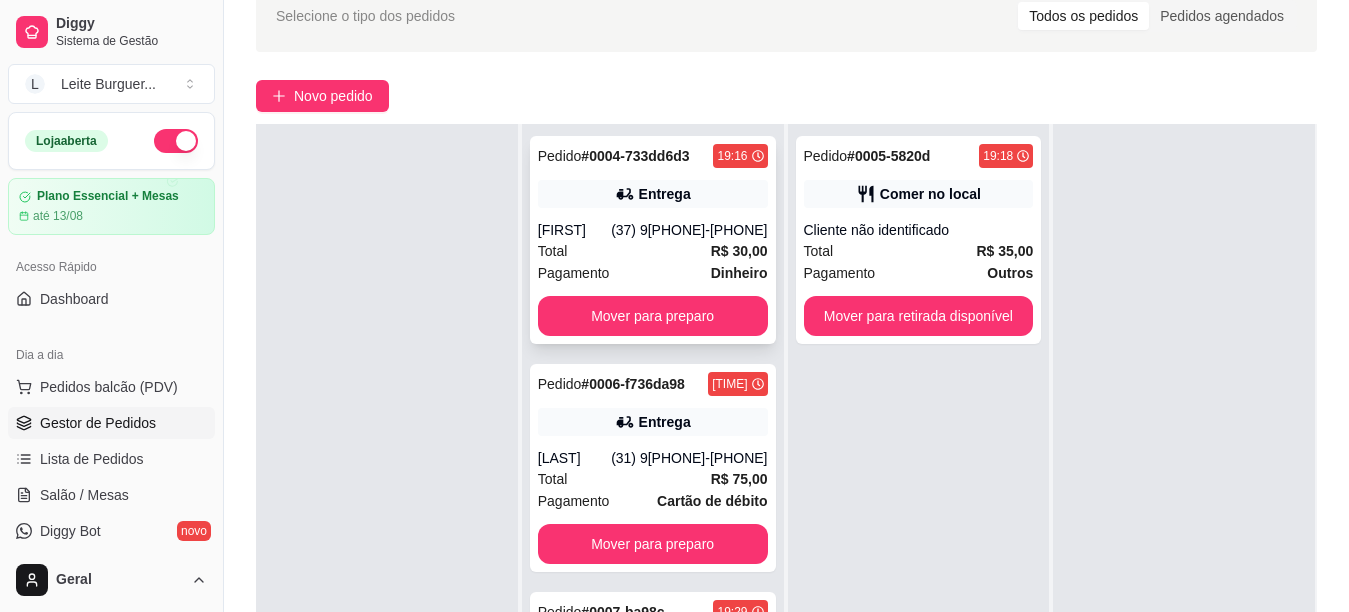 click on "Mover para preparo" at bounding box center (653, 316) 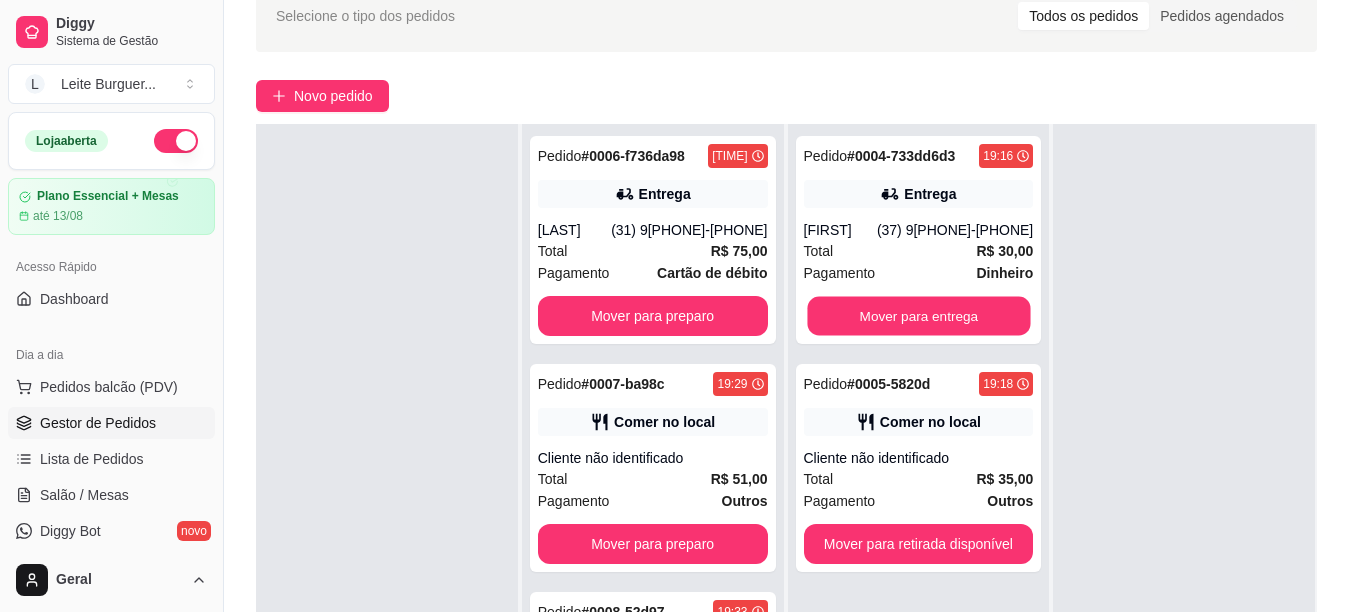 click on "Mover para entrega" at bounding box center [918, 316] 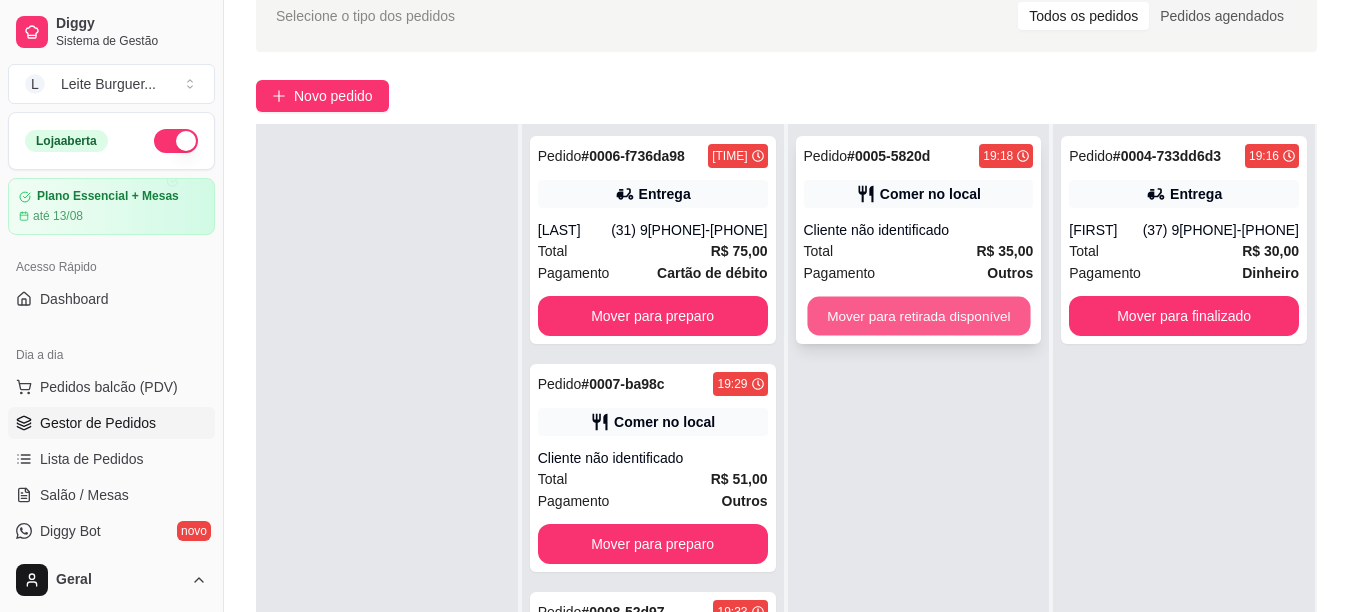 click on "Mover para retirada disponível" at bounding box center (918, 316) 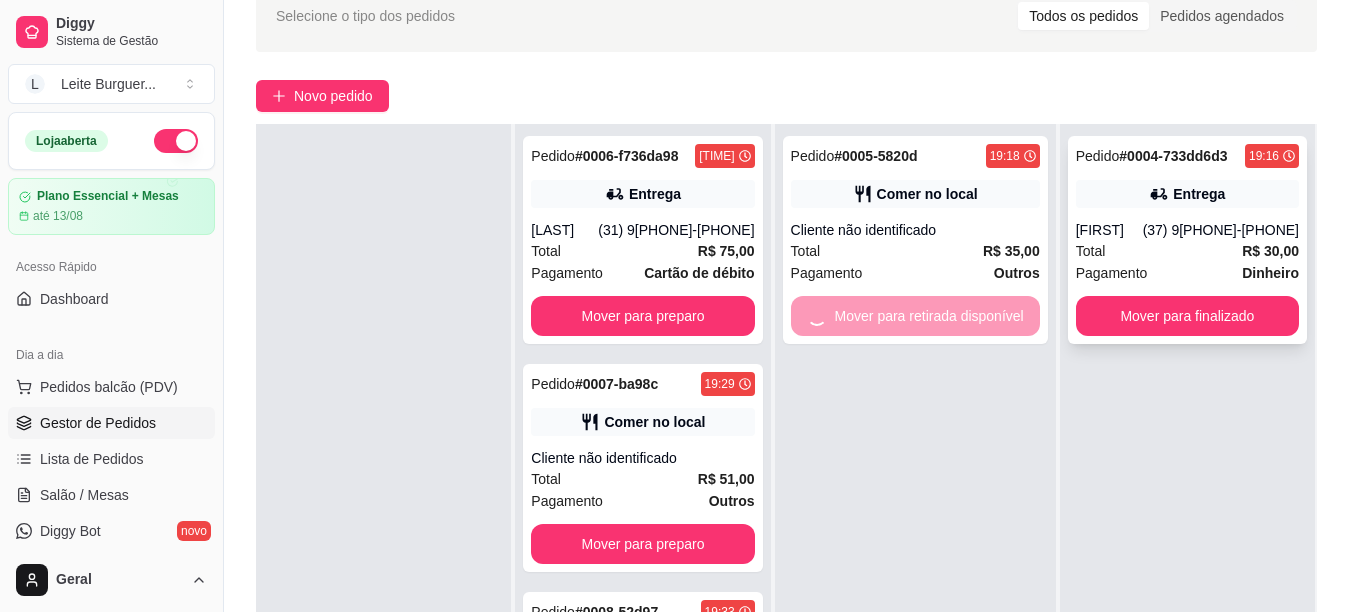 click on "Mover para finalizado" at bounding box center [1187, 316] 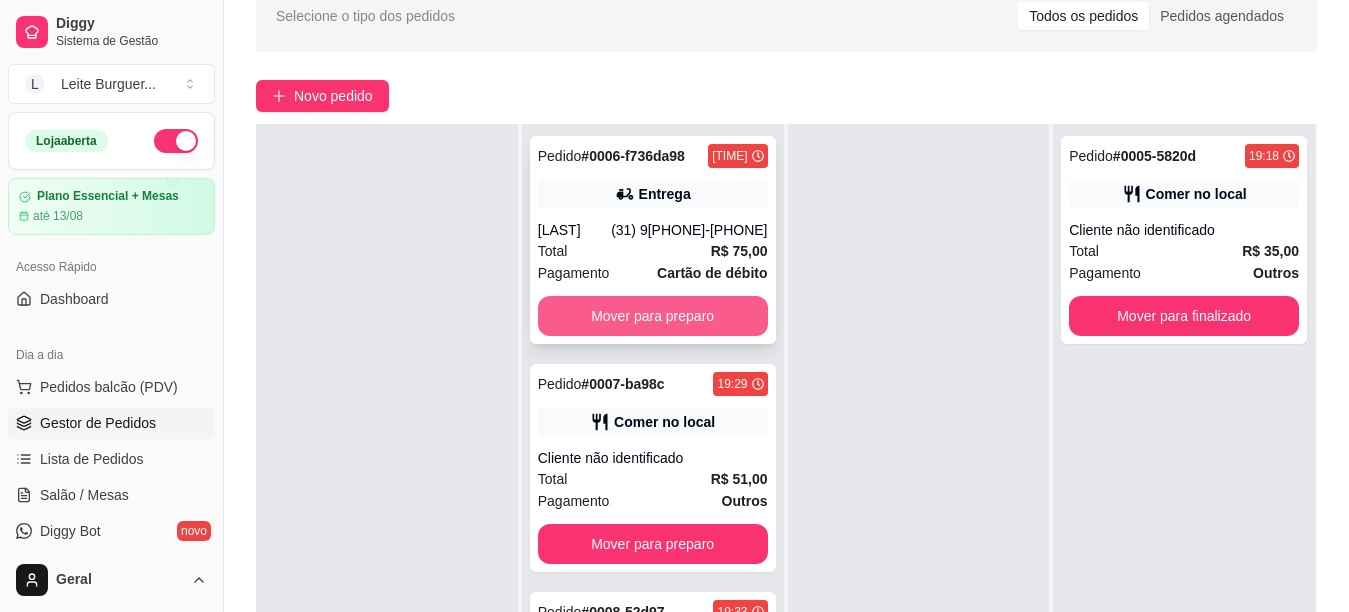 click on "Mover para preparo" at bounding box center (653, 316) 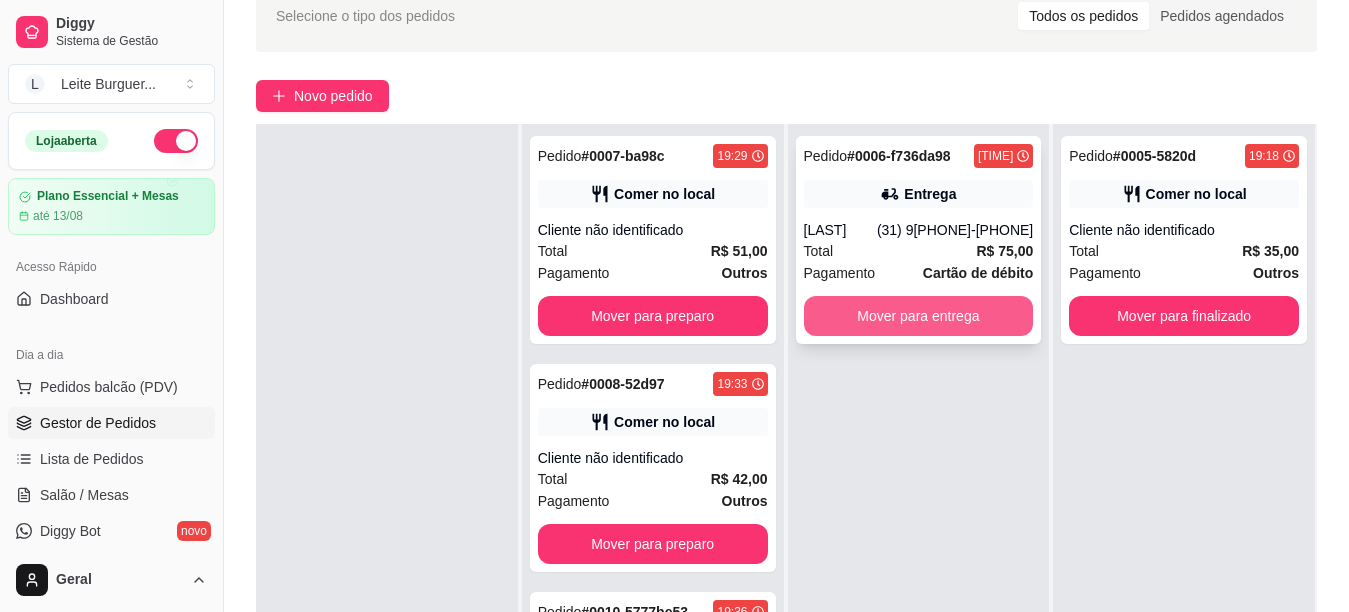 click on "Mover para entrega" at bounding box center (919, 316) 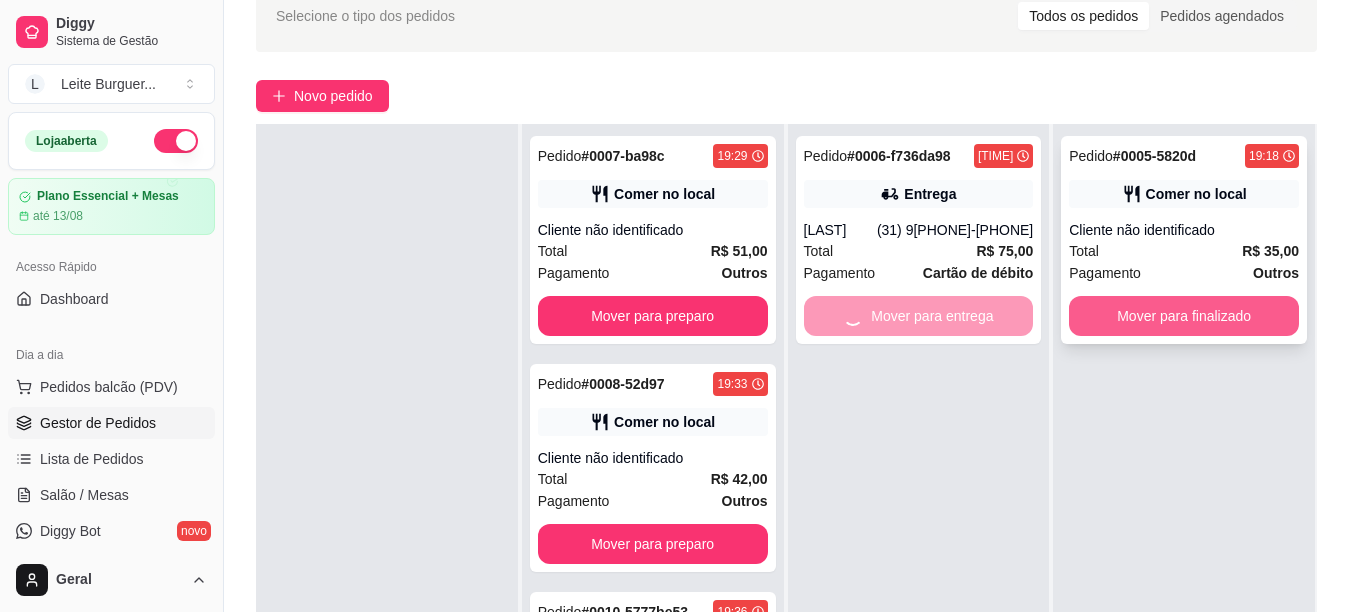 click on "Mover para finalizado" at bounding box center (1184, 316) 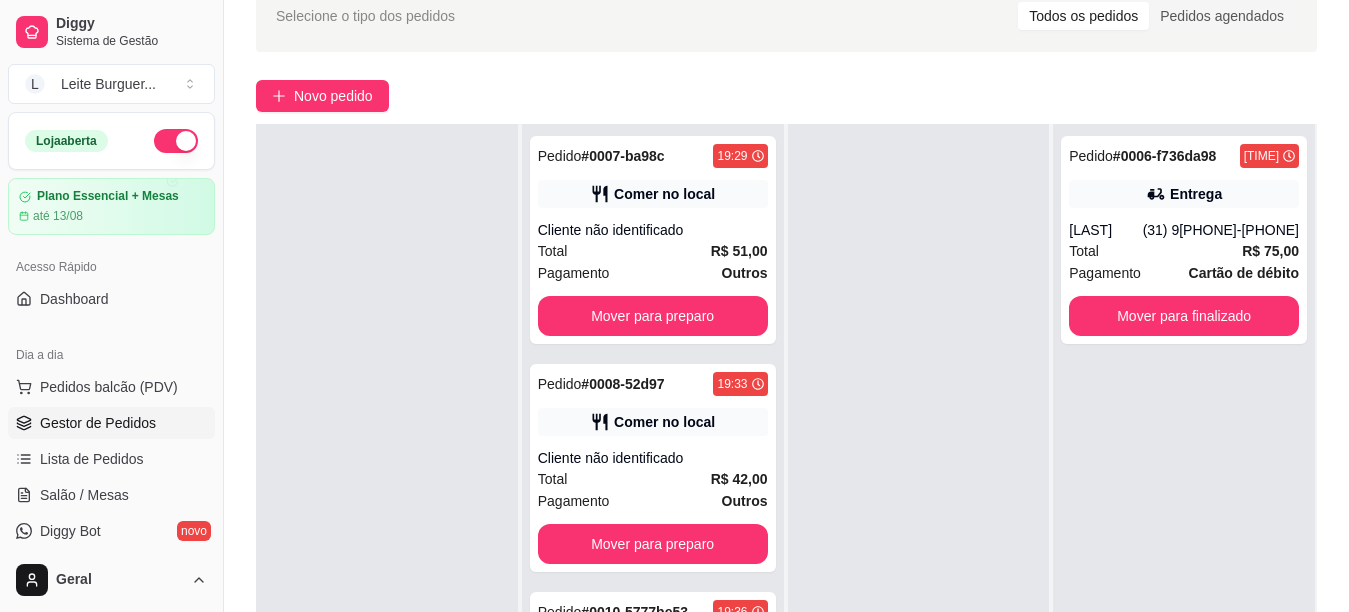 click on "Pedido # 0007-ba98c [TIME] Comer no local Cliente não identificado Total R$ 51,00 Pagamento Outros Mover para preparo Pedido # 0008-52d97 [TIME] Comer no local Cliente não identificado Total R$ 42,00 Pagamento Outros Mover para preparo Pedido # 0010-5777be53 [TIME] Entrega [FIRST] ([PHONE]) Total R$ 40,00 Pagamento Cartão de débito Mover para preparo Pedido # 0011-e30718d4 [TIME] Entrega [FIRST] ([PHONE]) Total R$ 75,00 Pagamento Cartão de débito Mover para preparo Pedido # 0012-5382d1bd [TIME] Entrega [FIRST] [LAST] ([PHONE]) Total R$ 85,00 Pagamento Cartão de débito Mover para preparo Pedido # 0013-ac8a4 [TIME] Comer no local Cliente não identificado Total R$ 48,00 Pagamento Cartão de crédito Mover para preparo Pedido # 0014-5c0bb6ae [TIME] Retirada [FIRST] ([PHONE]) Total R$ 24,00 Pagamento Cartão de débito Mover para preparo Pedido # 0015-8db5de7c [TIME] Entrega [FIRST] ([PHONE]) Total R$ 27,00 Pagamento Transferência Pix Mover para preparo Pedido # # #" at bounding box center [653, 430] 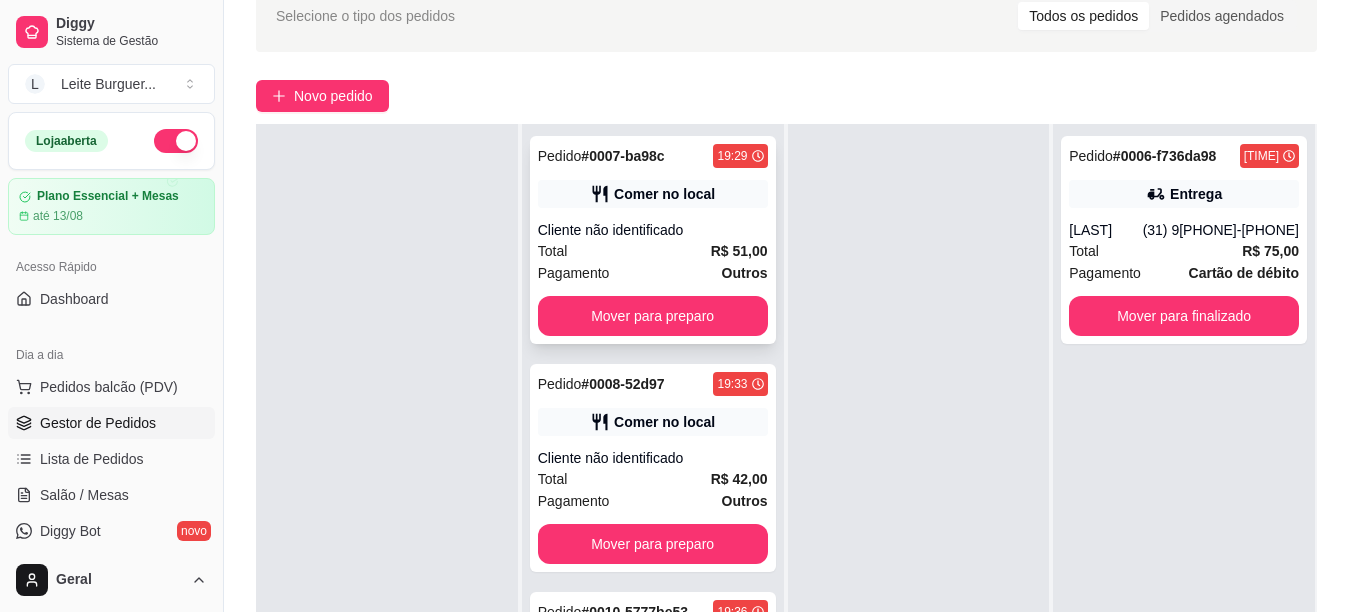 click on "Mover para preparo" at bounding box center (653, 316) 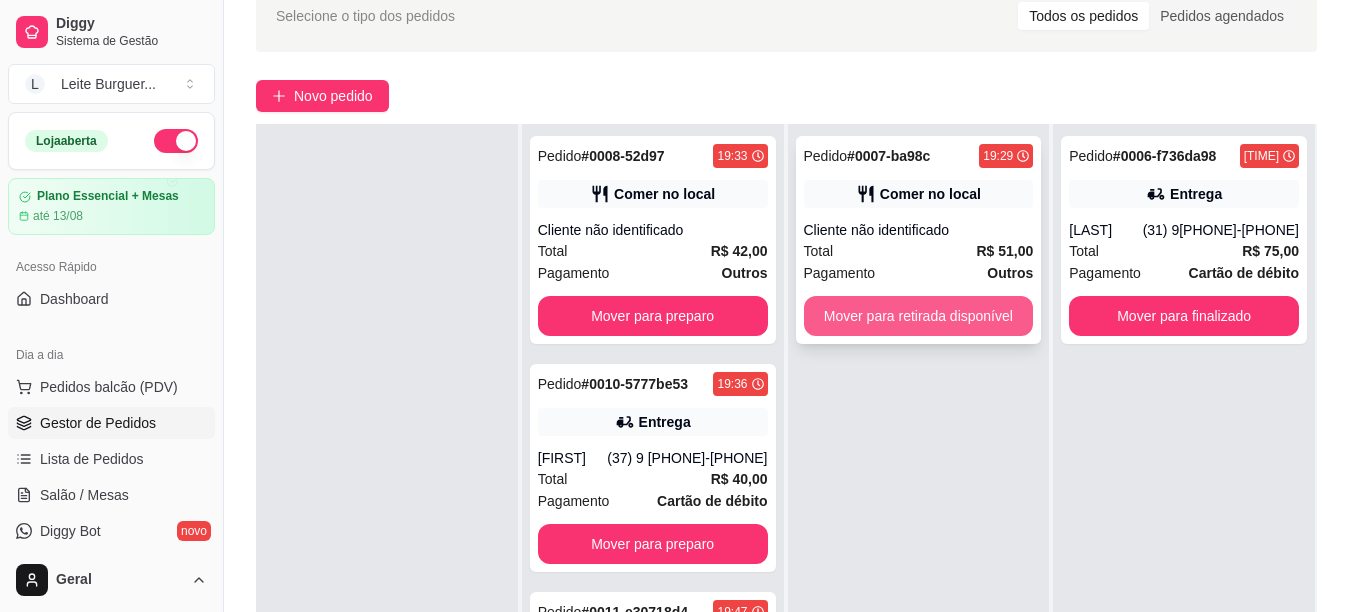 click on "Mover para retirada disponível" at bounding box center [919, 316] 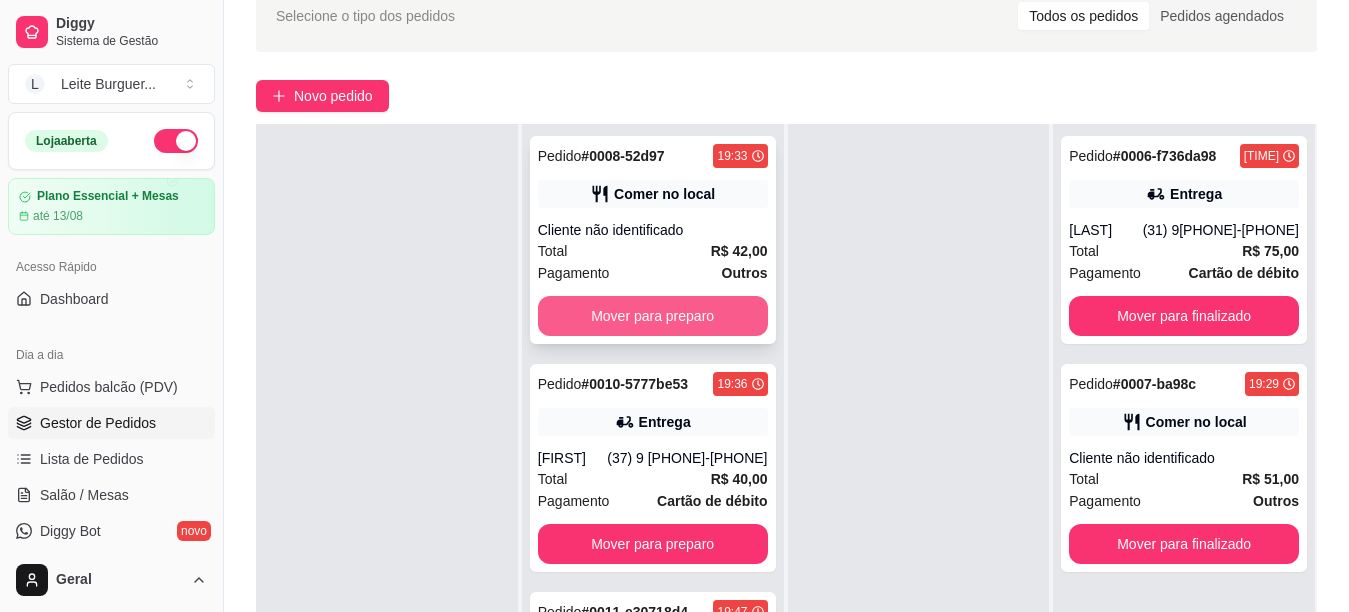 click on "Mover para preparo" at bounding box center (653, 316) 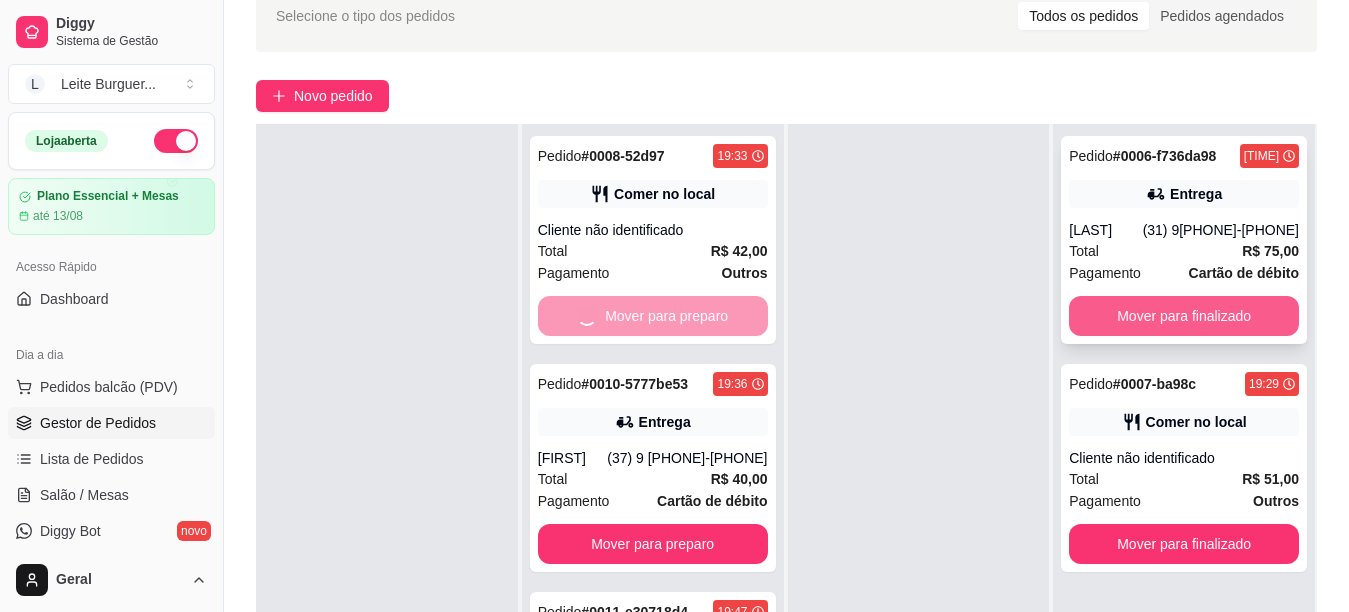 click on "Mover para finalizado" at bounding box center [1184, 316] 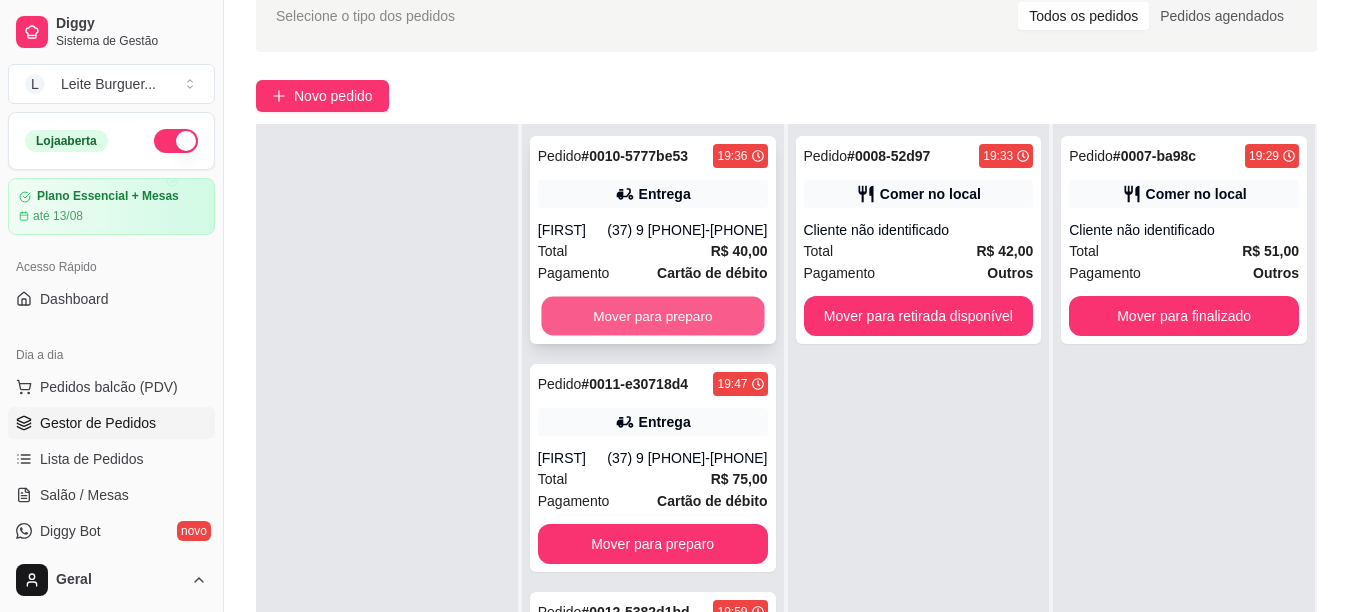 click on "Mover para preparo" at bounding box center (652, 316) 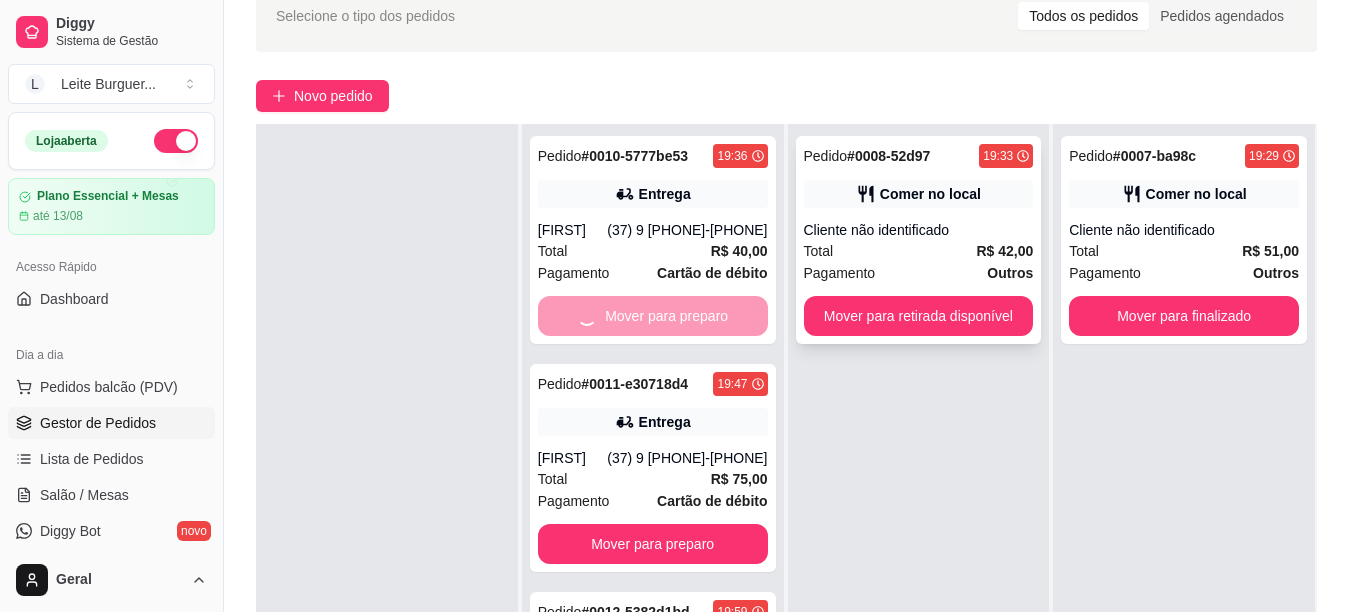 click on "Mover para retirada disponível" at bounding box center (919, 316) 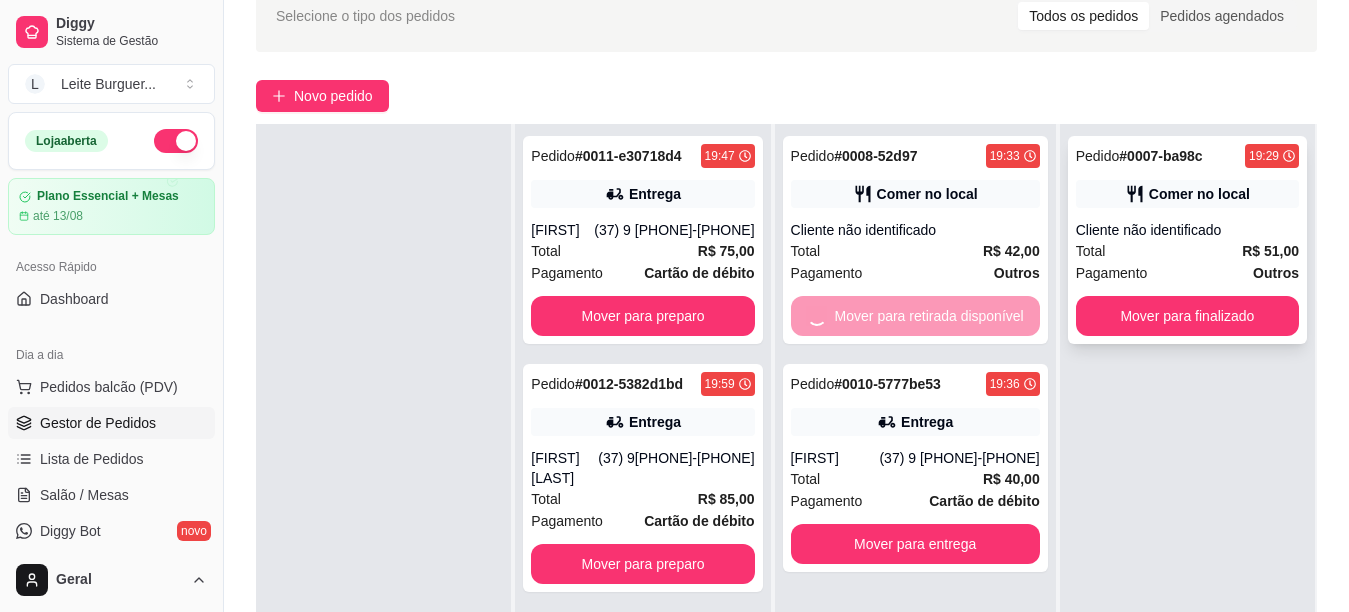 click on "Mover para finalizado" at bounding box center (1187, 316) 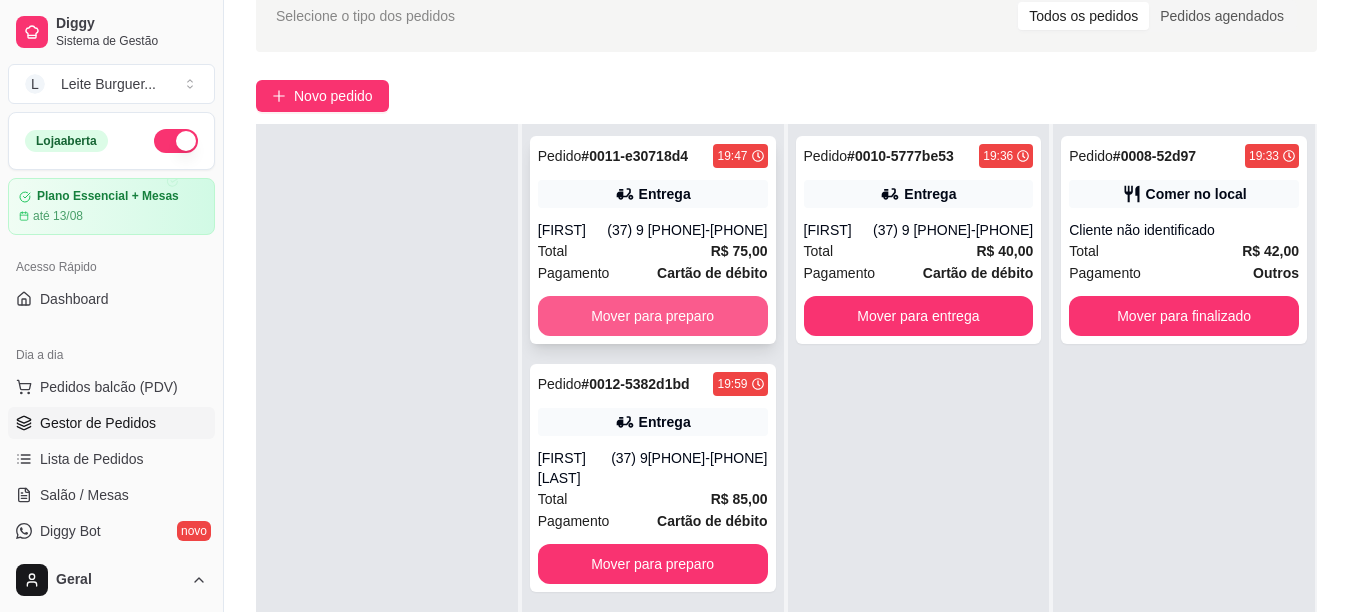 click on "Mover para preparo" at bounding box center (653, 316) 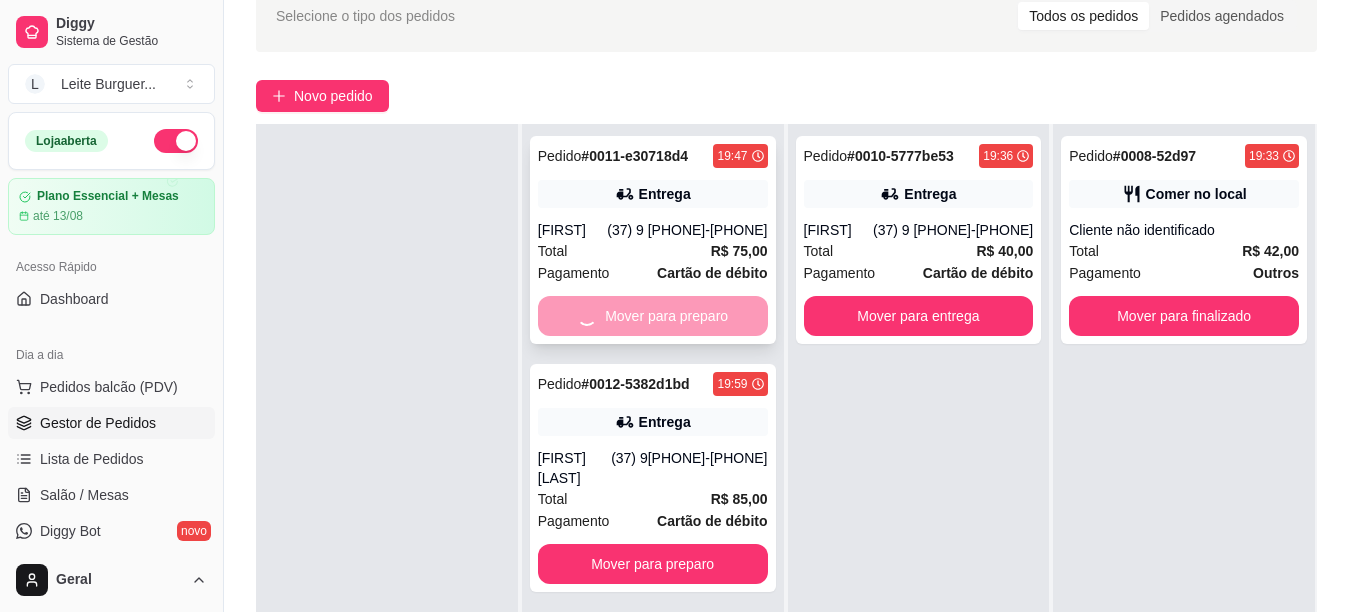 click on "Mover para preparo" at bounding box center (653, 316) 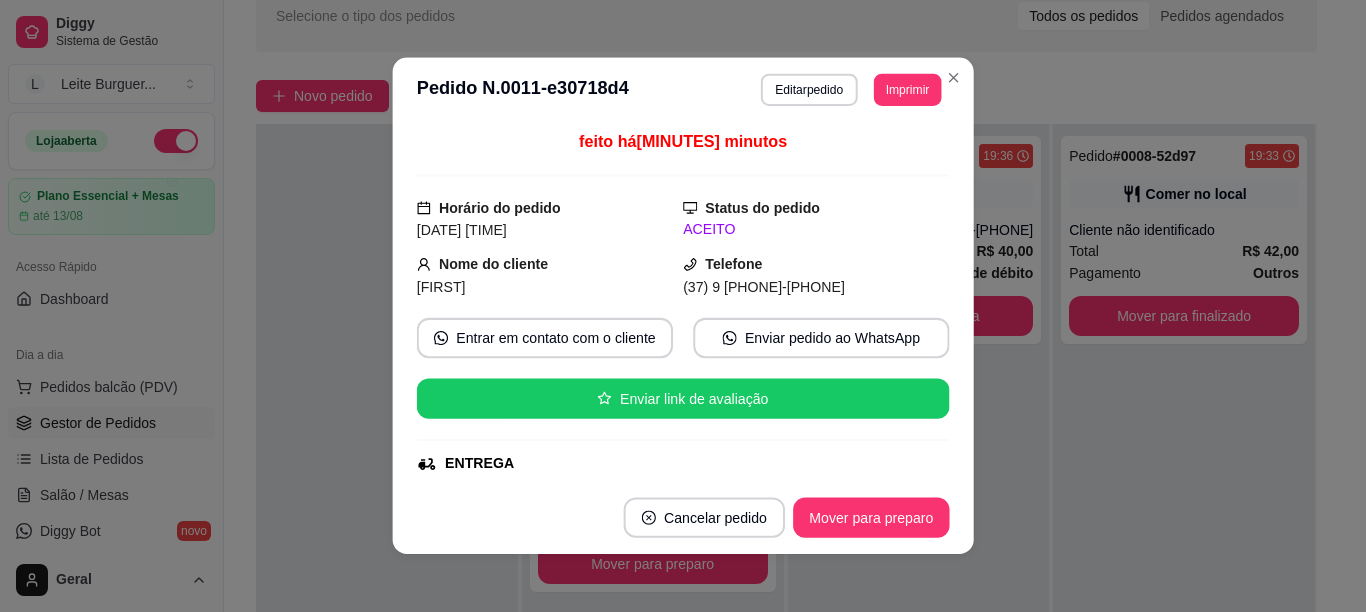 click on "feito há 1316 minutos Horário do pedido 06/08/2025 19:47 Status do pedido ACEITO Nome do cliente [FIRST] Telefone (37) 9 9801-3326 Entrar em contato com o cliente Enviar pedido ao WhatsApp Enviar link de avaliação ENTREGA Endereço [STREET] , [NUMBER] - [HOUSE_TYPE] Taxa de entrega R$ 5,00 Copiar Endereço Pagamento Cartão de débito R$ 75,00 Resumo do pedido 2 x X - tudo R$ 70,00 Observações: Sem catupiry Subtotal R$ 70,00 Total R$ 75,00" at bounding box center [683, 301] 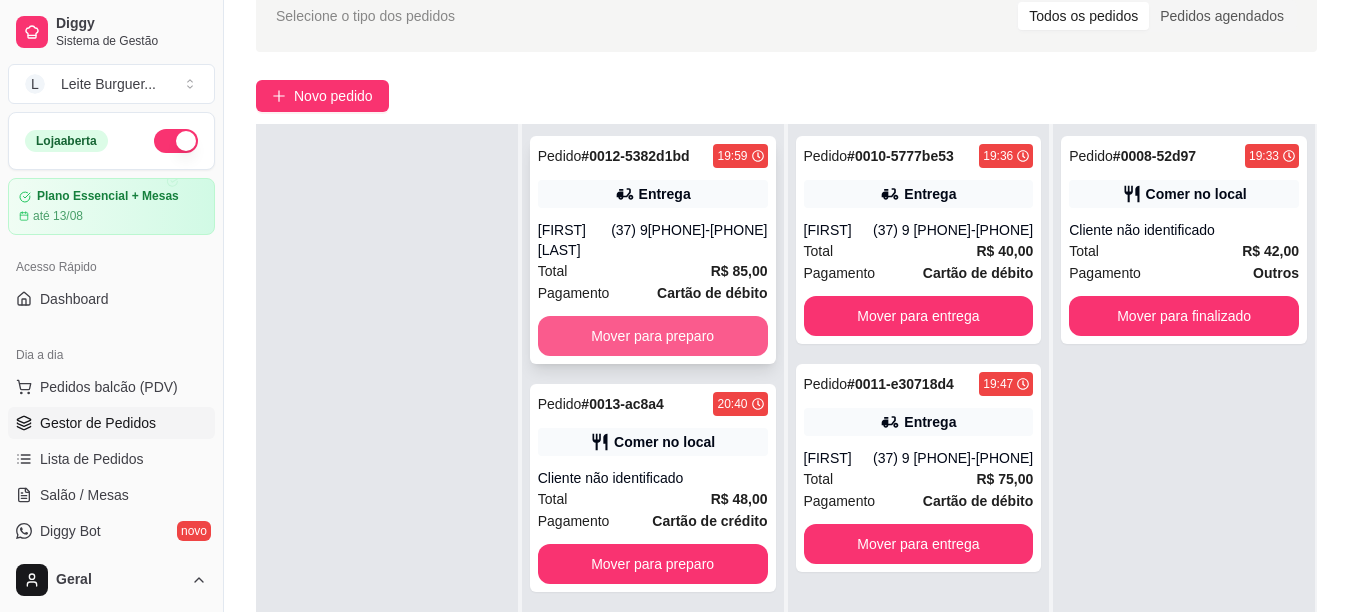 click on "Mover para preparo" at bounding box center (653, 336) 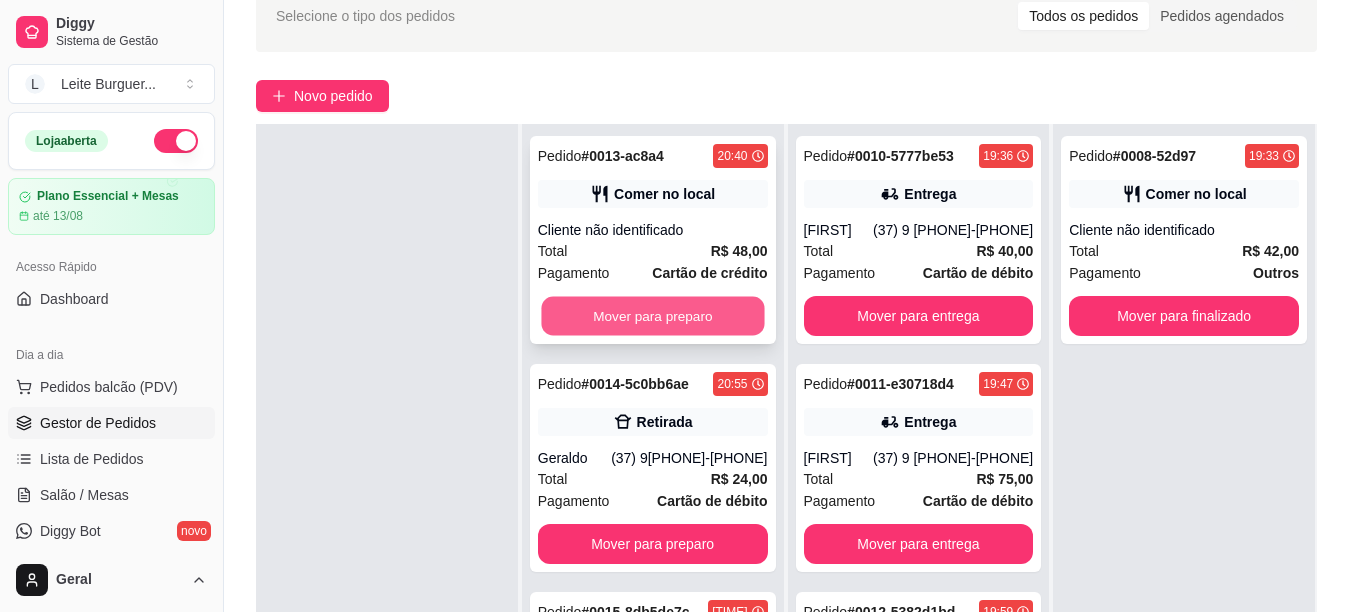 click on "Mover para preparo" at bounding box center (652, 316) 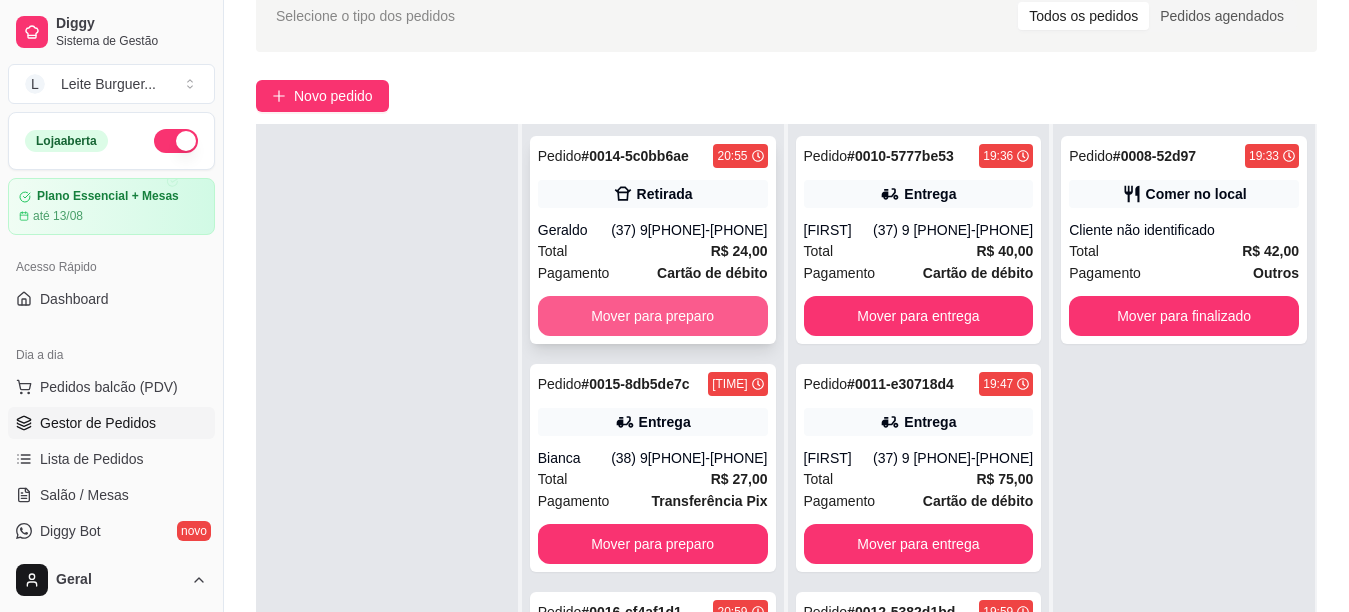 click on "Mover para preparo" at bounding box center [653, 316] 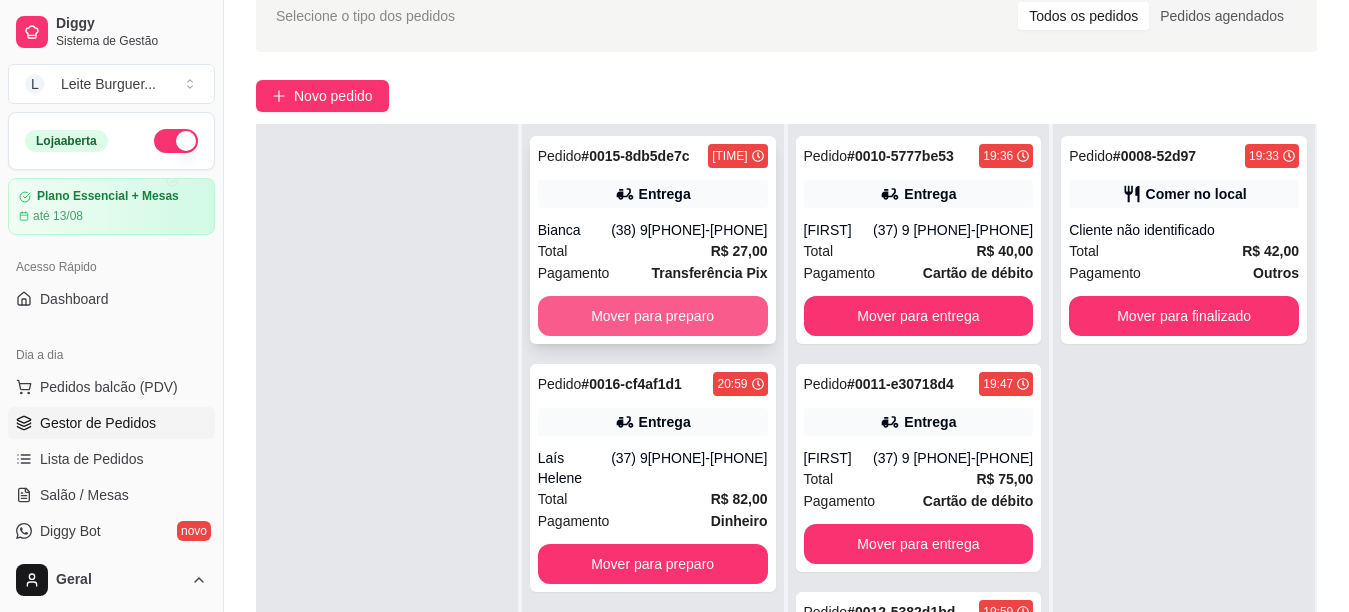 click on "Mover para preparo" at bounding box center (653, 316) 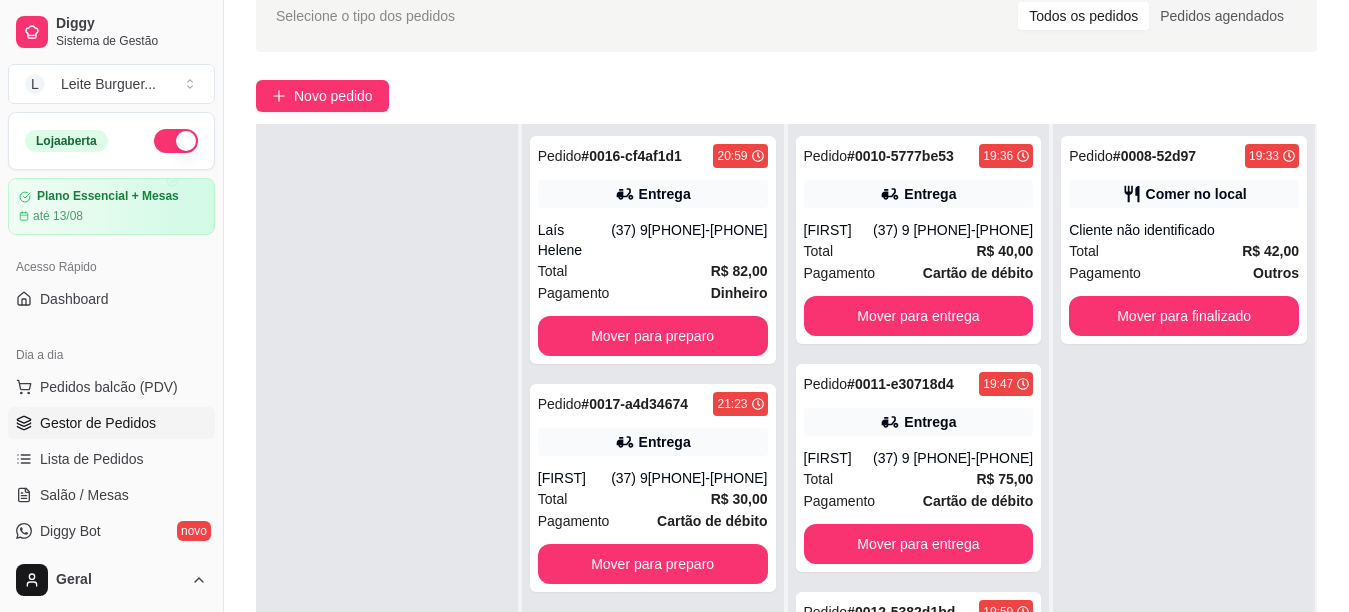 click on "Pedido # 0016-cf4af1d1 [TIME] Entrega [FIRST] [LAST] ([PHONE]) Total R$ 82,00 Pagamento Dinheiro Mover para preparo" at bounding box center [653, 250] 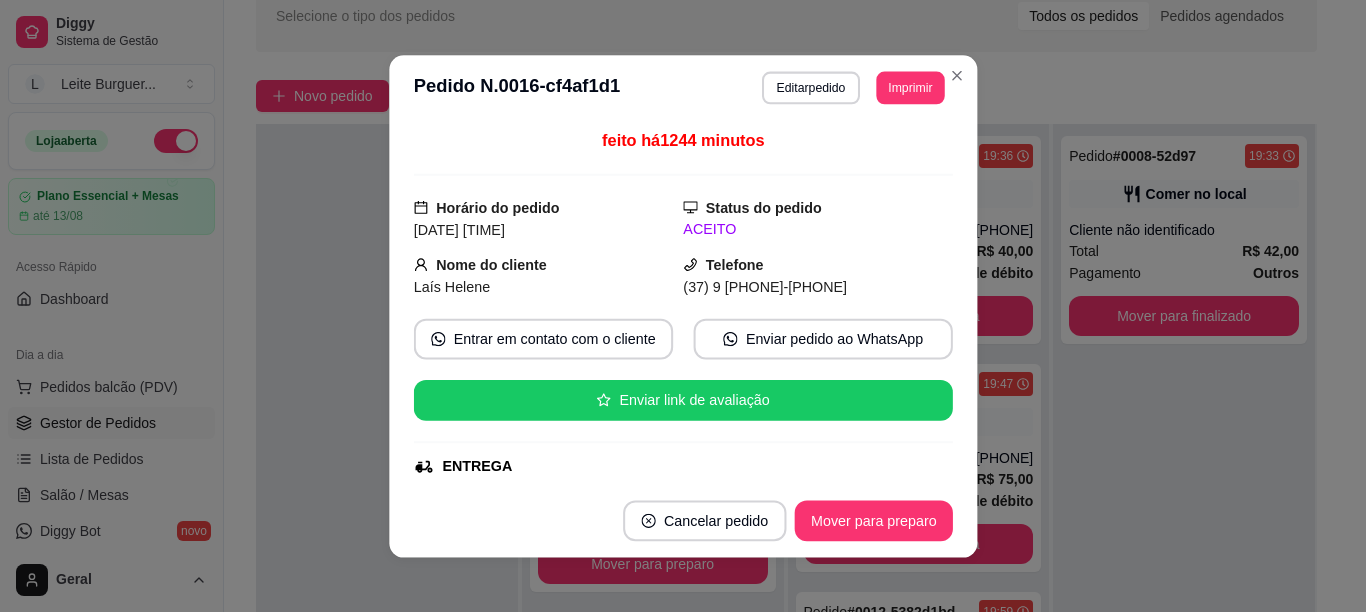 click on "Entrar em contato com o cliente Enviar pedido ao WhatsApp" at bounding box center [682, 338] 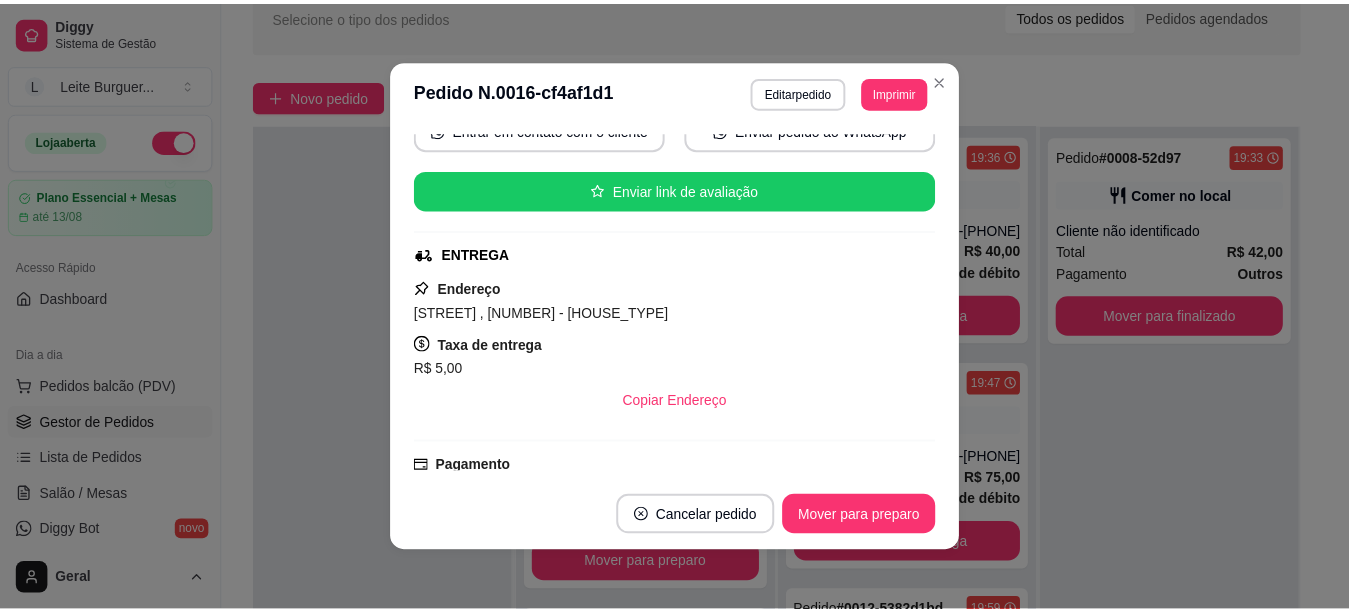 scroll, scrollTop: 0, scrollLeft: 0, axis: both 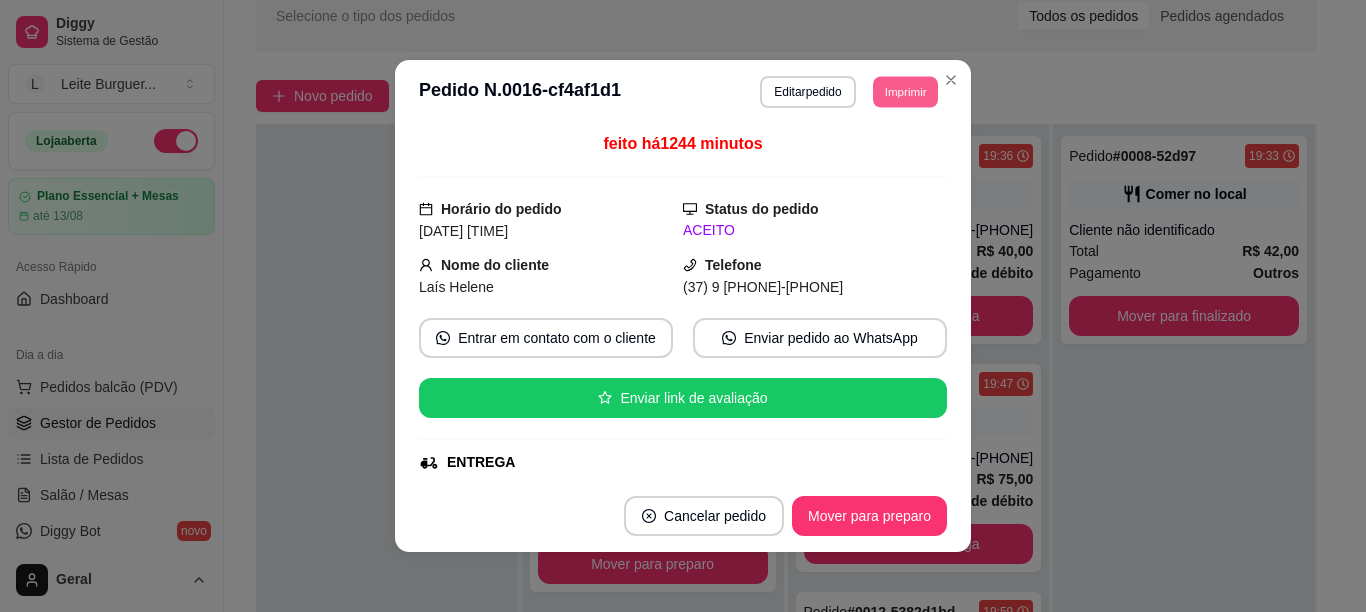click on "Imprimir" at bounding box center [905, 91] 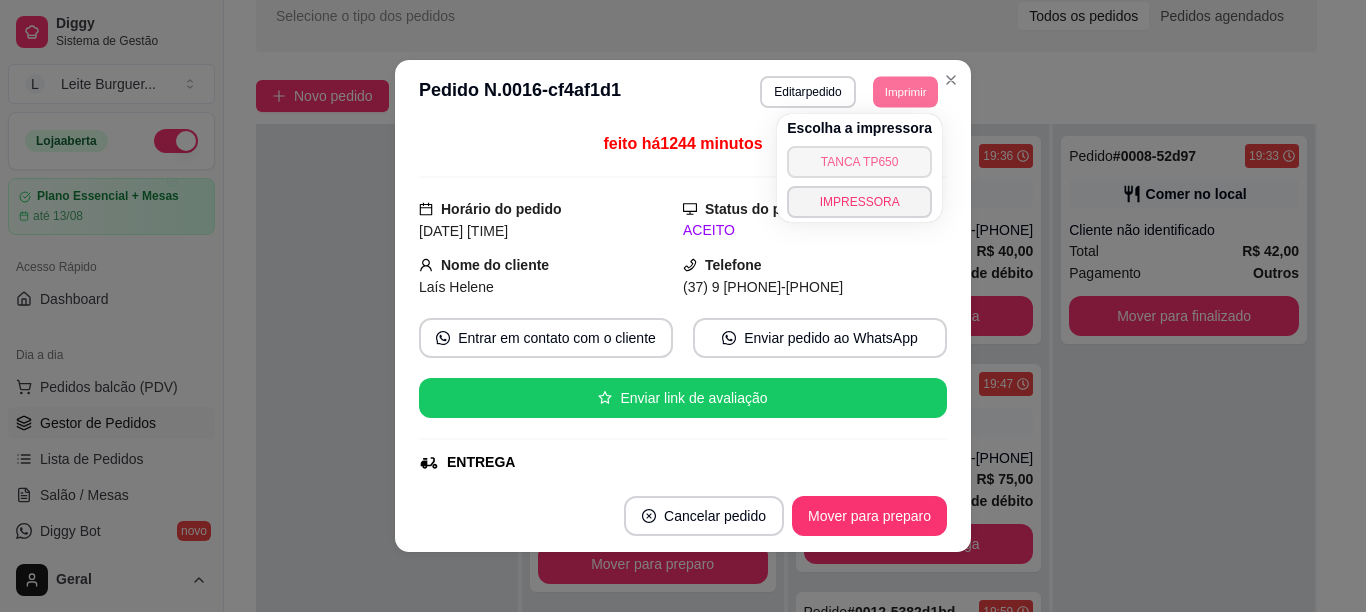 click on "TANCA TP650" at bounding box center (859, 162) 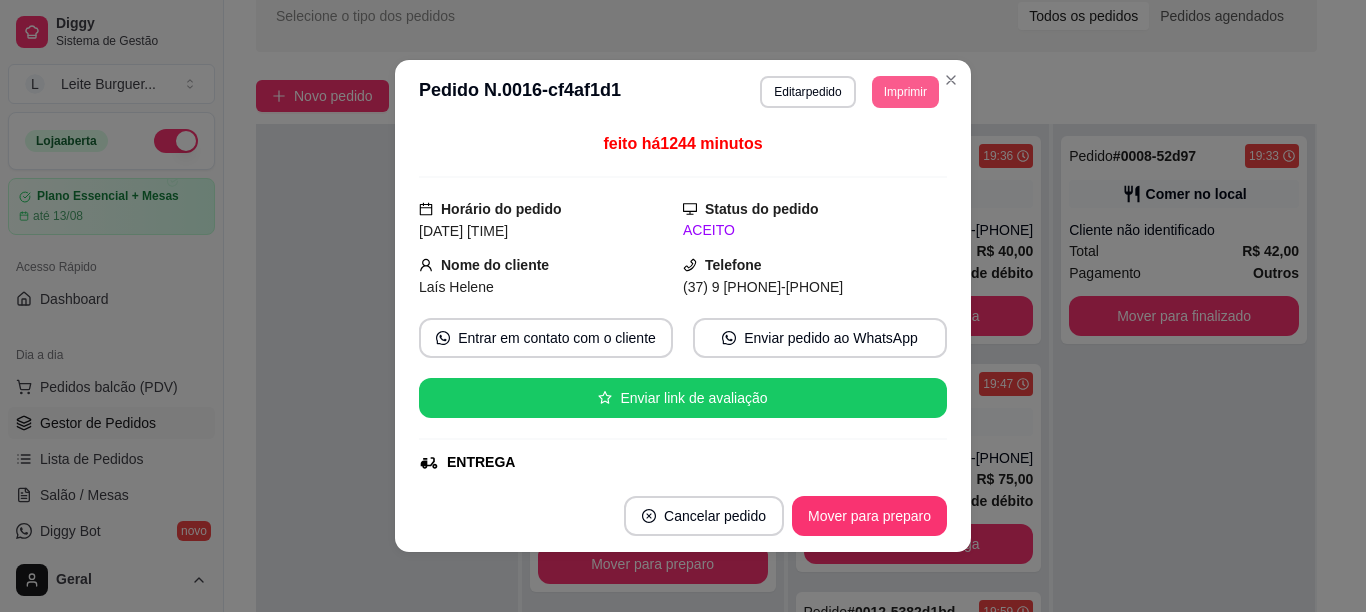 click on "Imprimir" at bounding box center [905, 92] 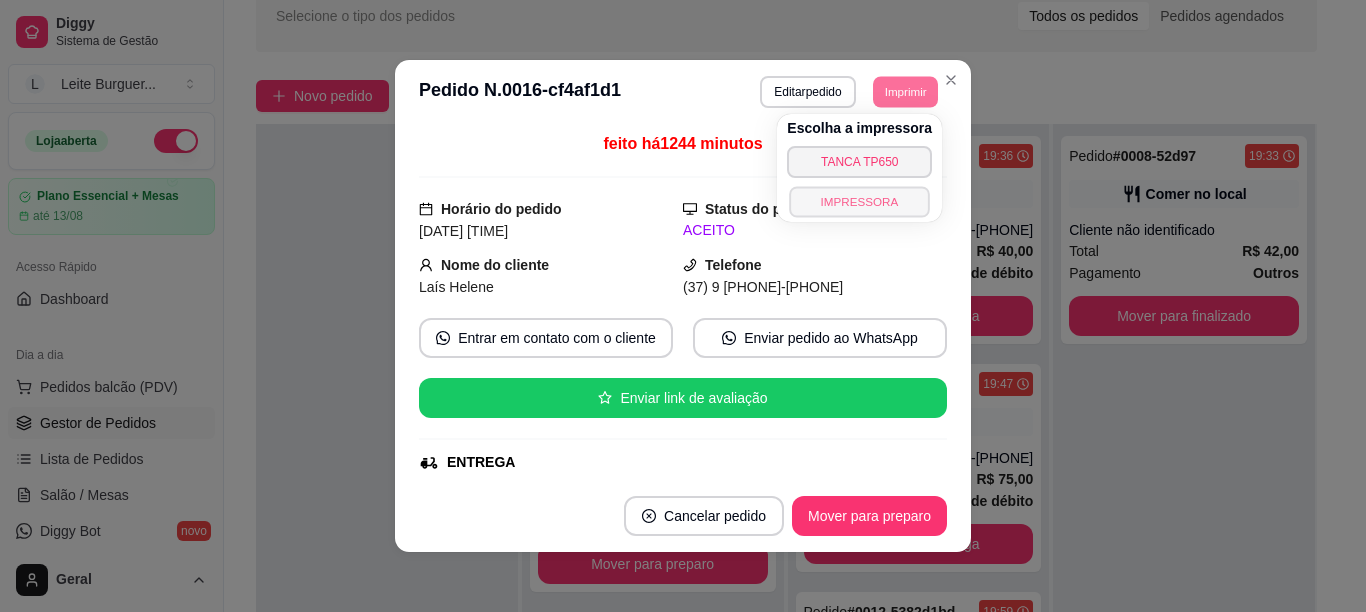 click on "IMPRESSORA" at bounding box center (860, 201) 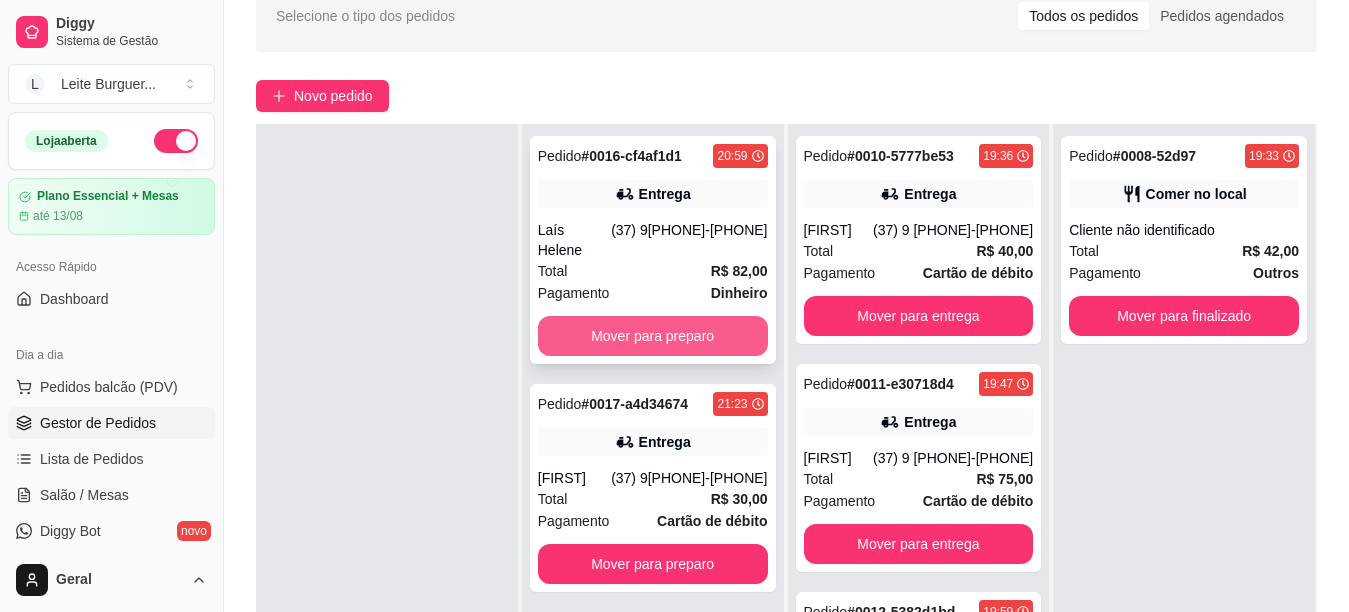 click on "Mover para preparo" at bounding box center [653, 336] 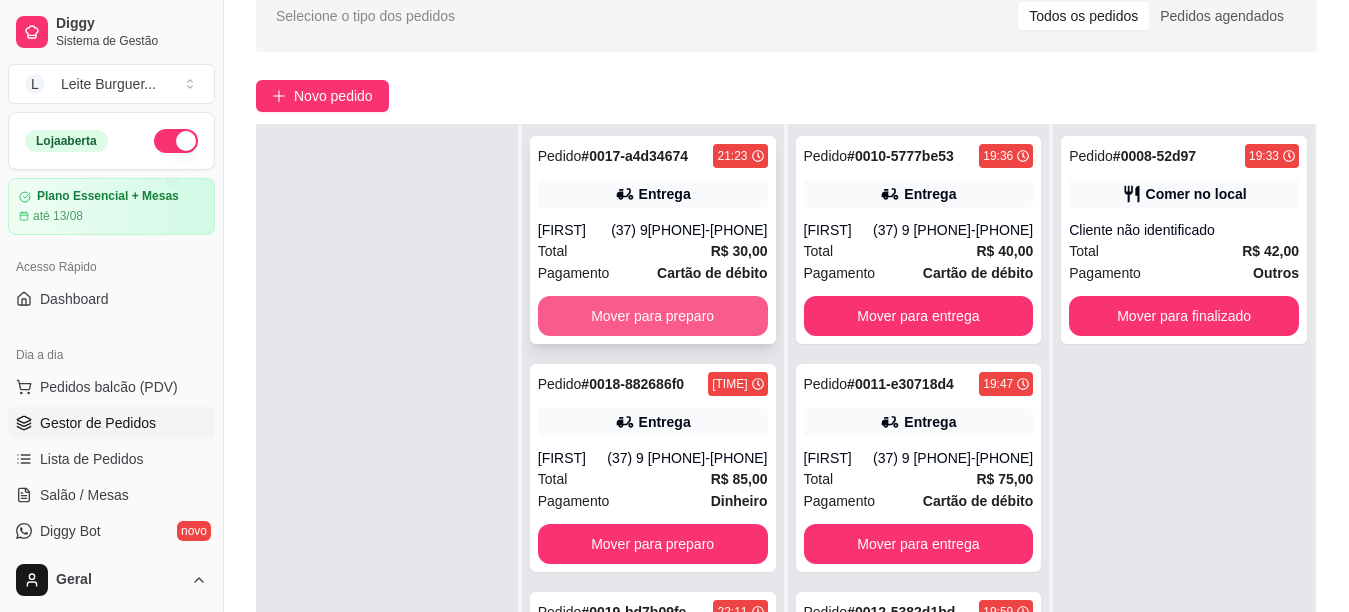 click on "Mover para preparo" at bounding box center [653, 316] 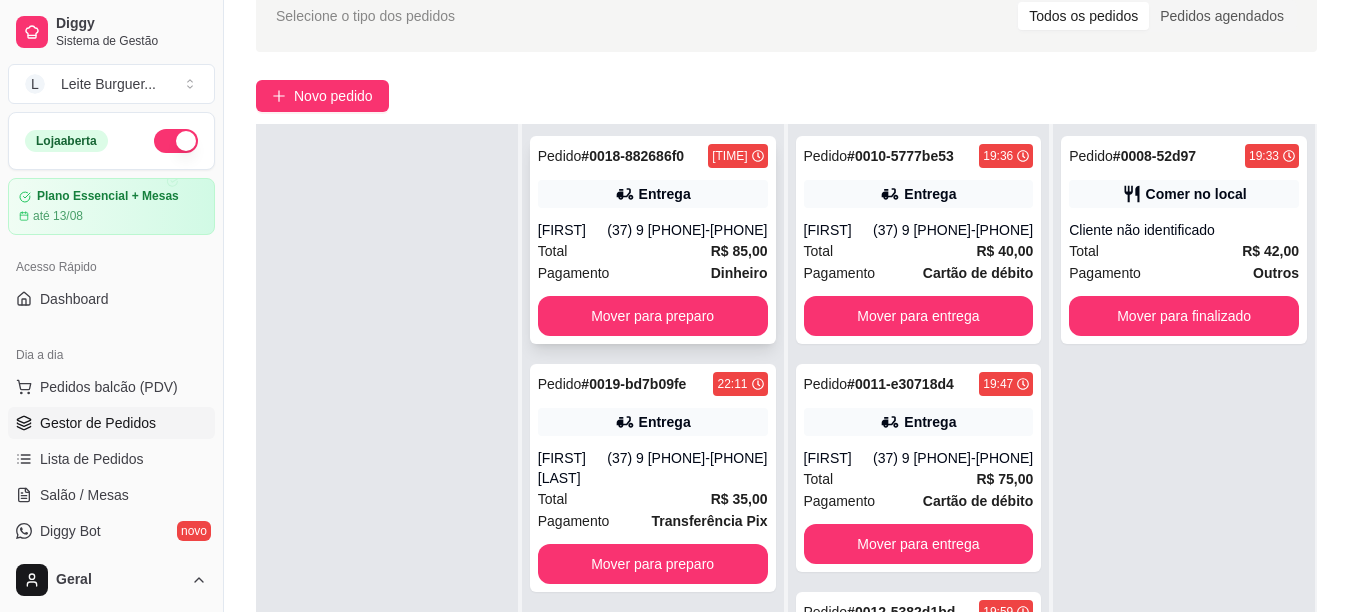 click on "Pedido # 0018-882686f0 [TIME] Entrega [FIRST] ([PHONE]) Total R$ 85,00 Pagamento Dinheiro Mover para preparo" at bounding box center [653, 240] 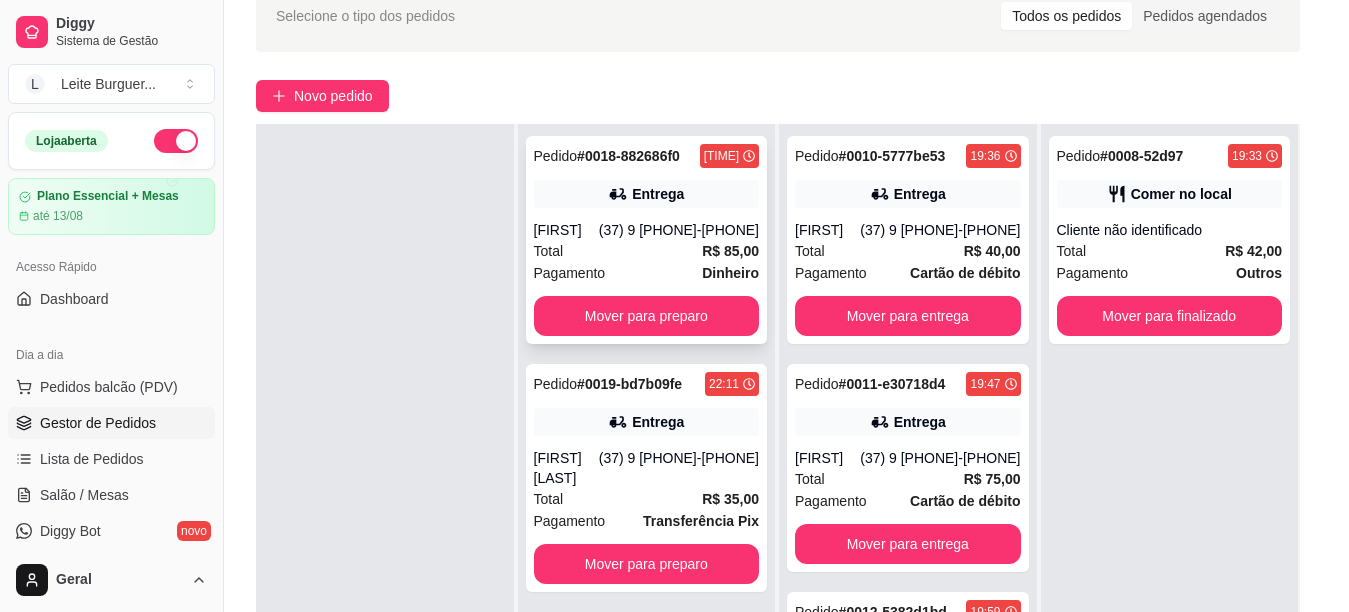 click on "Enviar pedido ao WhatsApp" at bounding box center (814, 338) 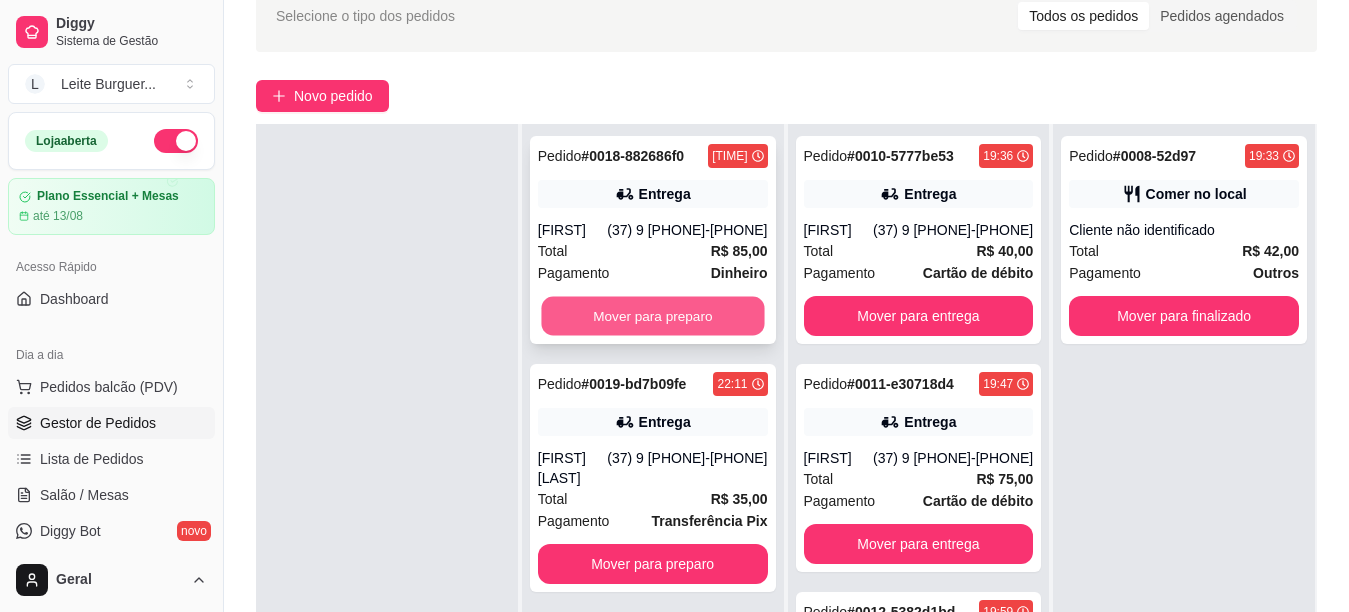 click on "Mover para preparo" at bounding box center (652, 316) 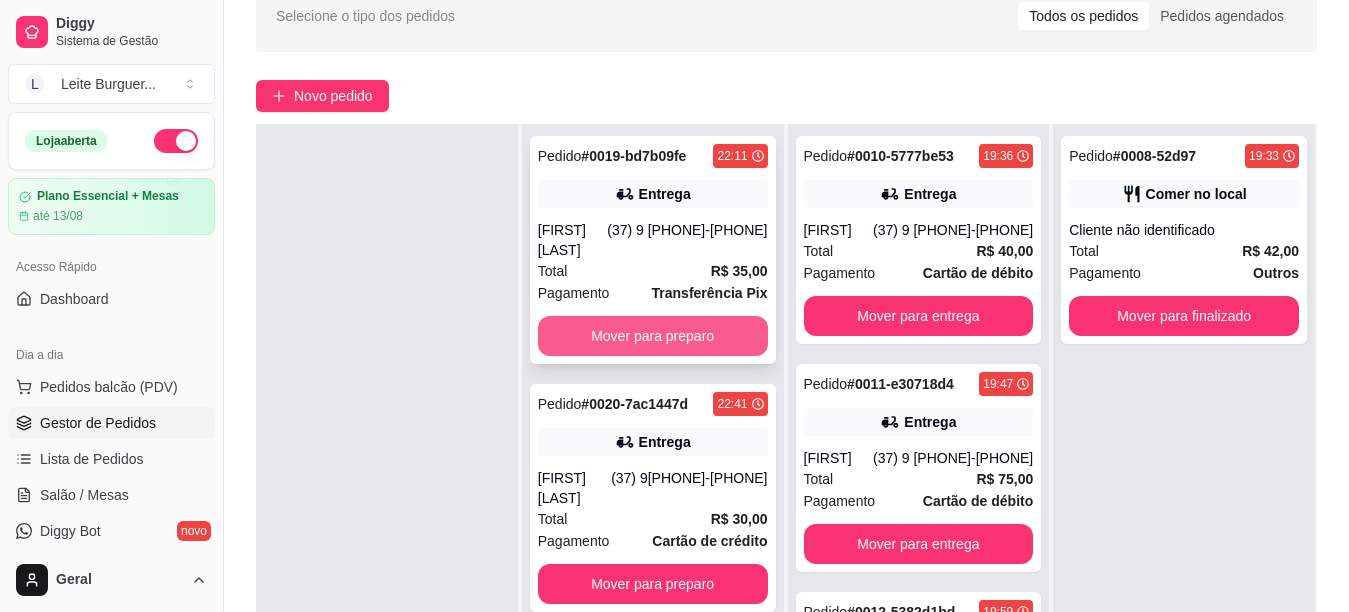 click on "Mover para preparo" at bounding box center (653, 336) 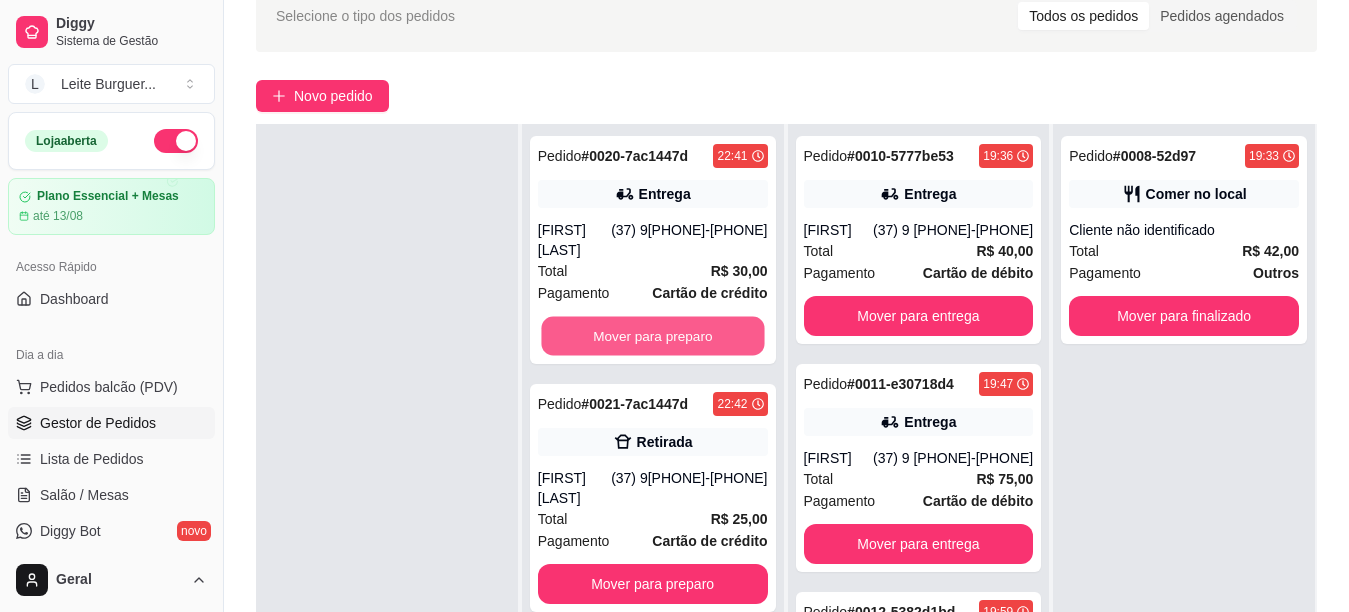 click on "Mover para preparo" at bounding box center (652, 336) 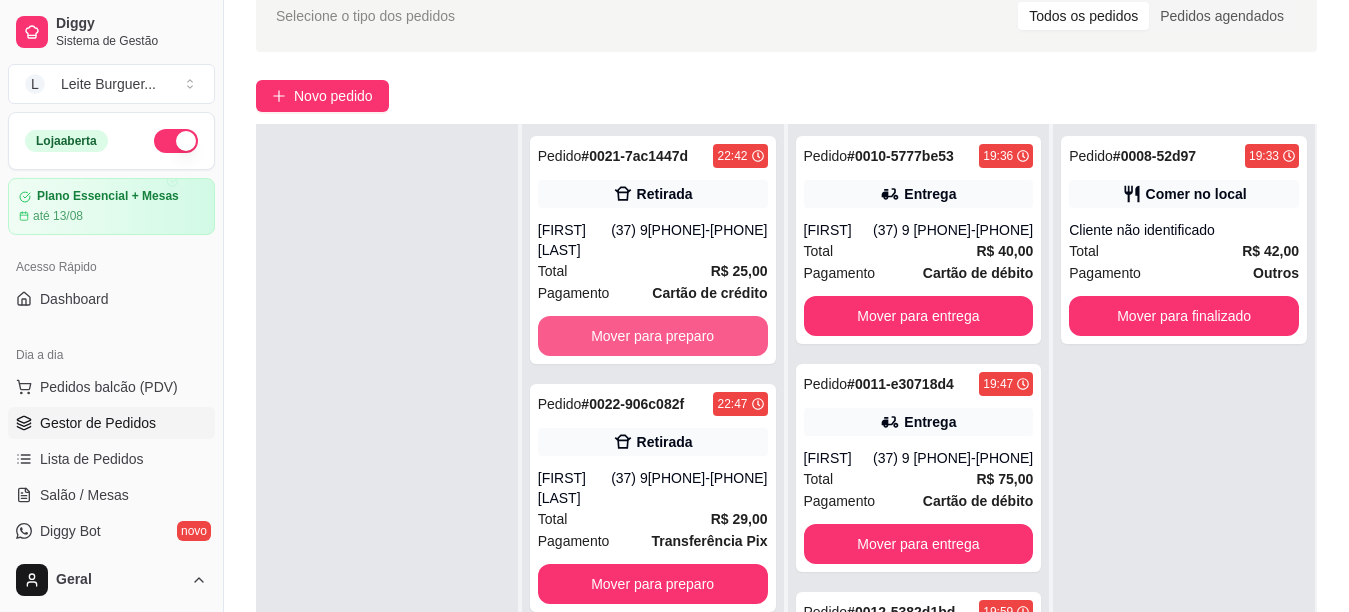 click on "Mover para preparo" at bounding box center [653, 336] 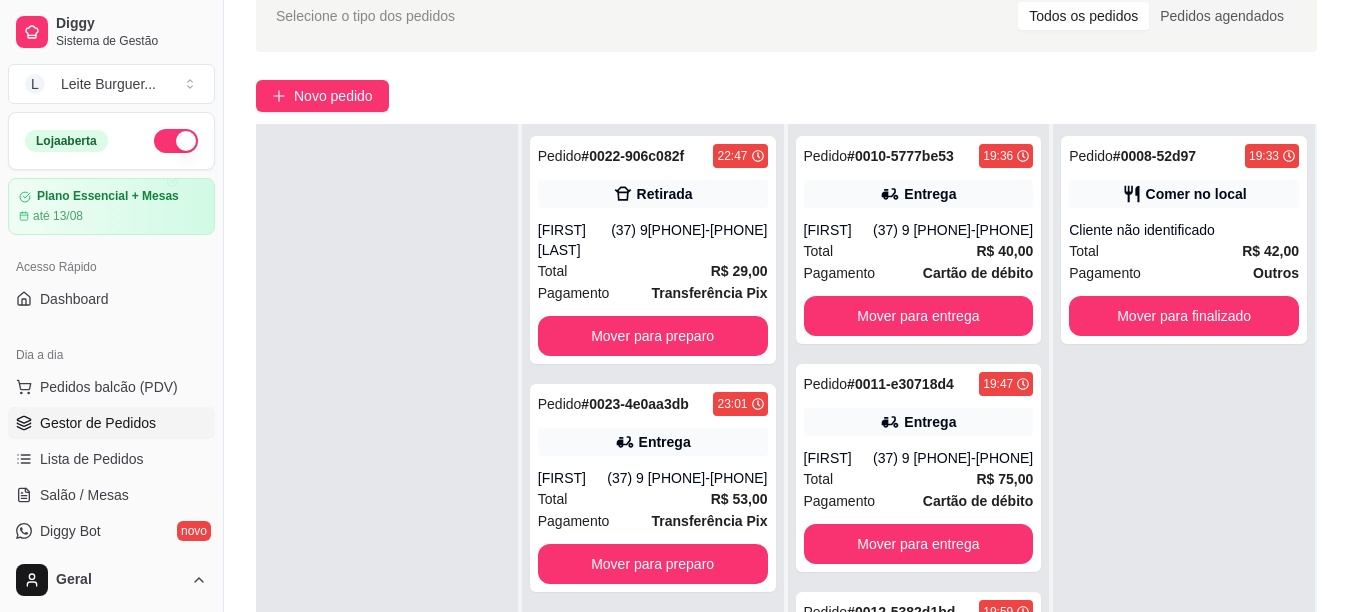 click on "Pedido # 0022-906c082f [TIME] Retirada [FIRST] [LAST] ([PHONE]) Total R$ 29,00 Pagamento Transferência Pix Mover para preparo" at bounding box center [653, 250] 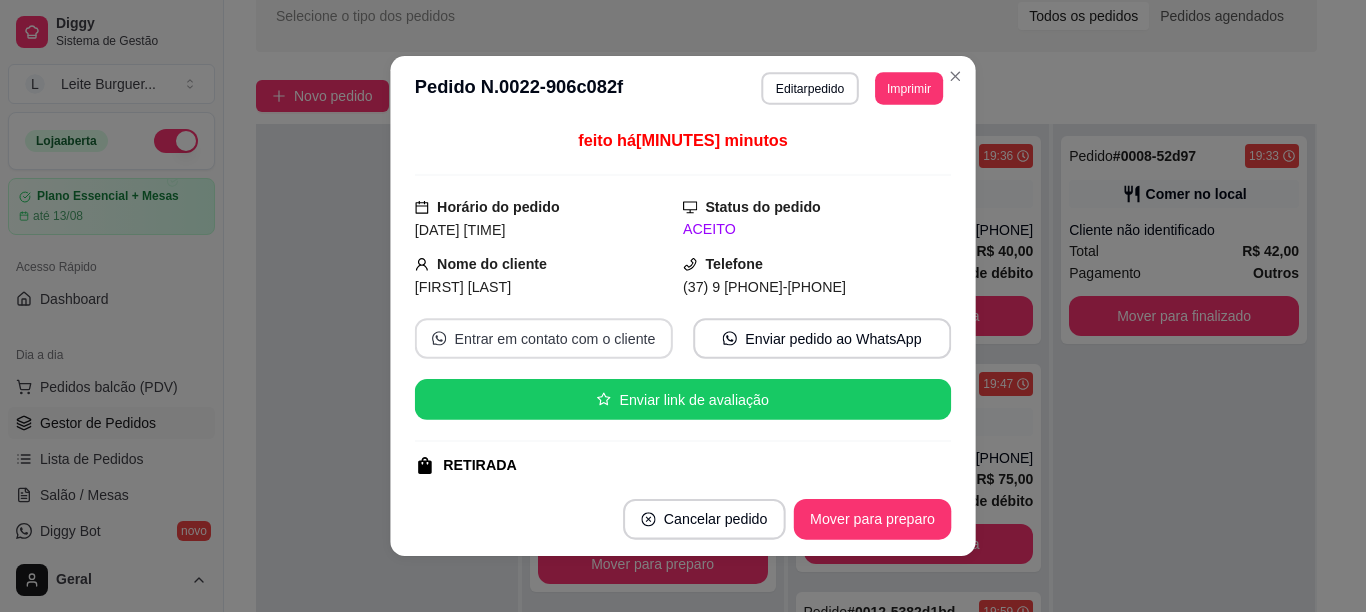 click on "Entrar em contato com o cliente" at bounding box center (544, 338) 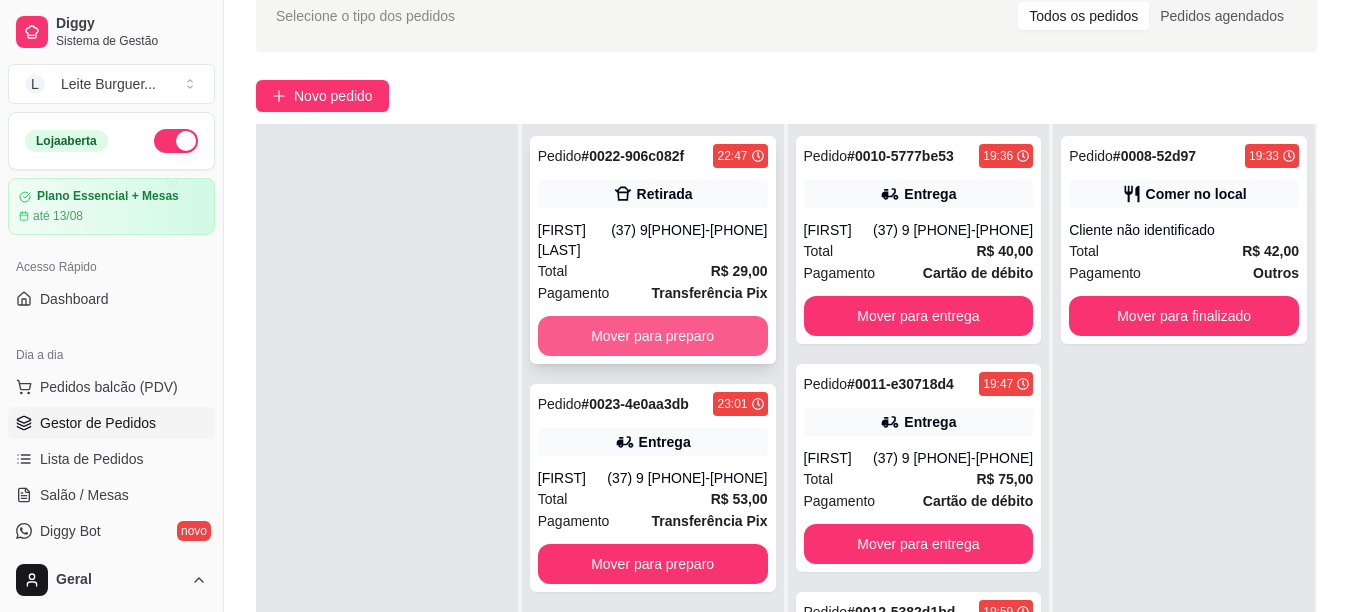 click on "Mover para preparo" at bounding box center (653, 336) 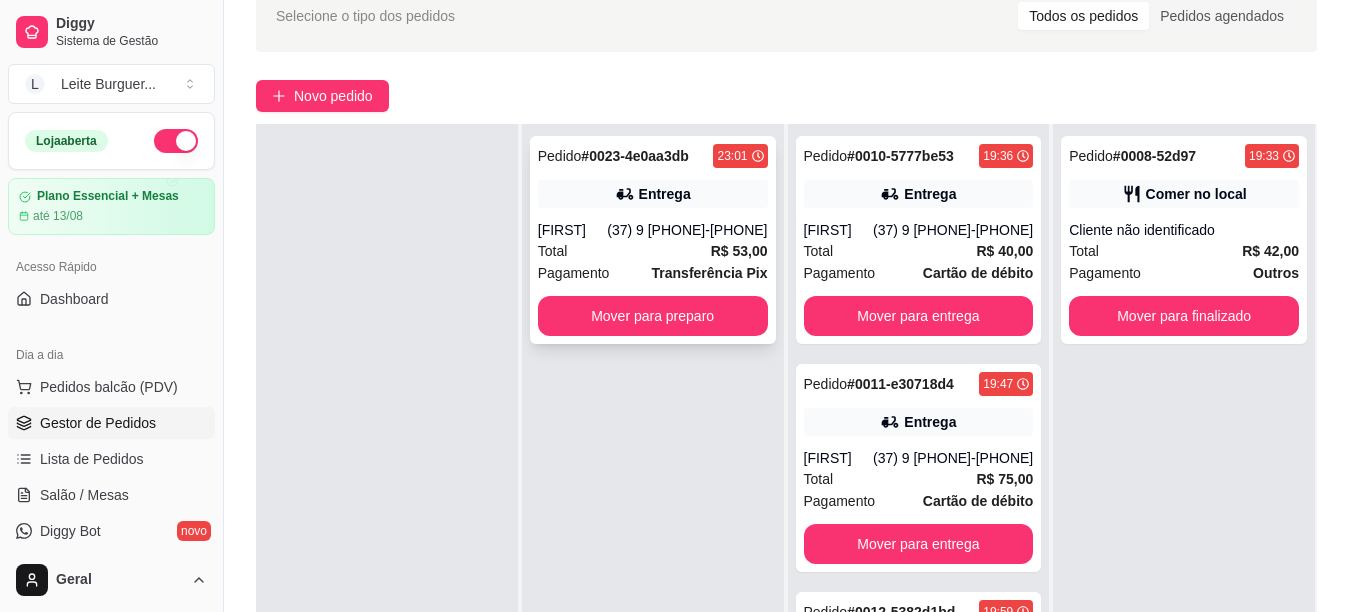 click on "Pedido # 0023-4e0aa3db [TIME] Entrega [FIRST] ([PHONE]) Total R$ 53,00 Pagamento Transferência Pix Mover para preparo" at bounding box center (653, 240) 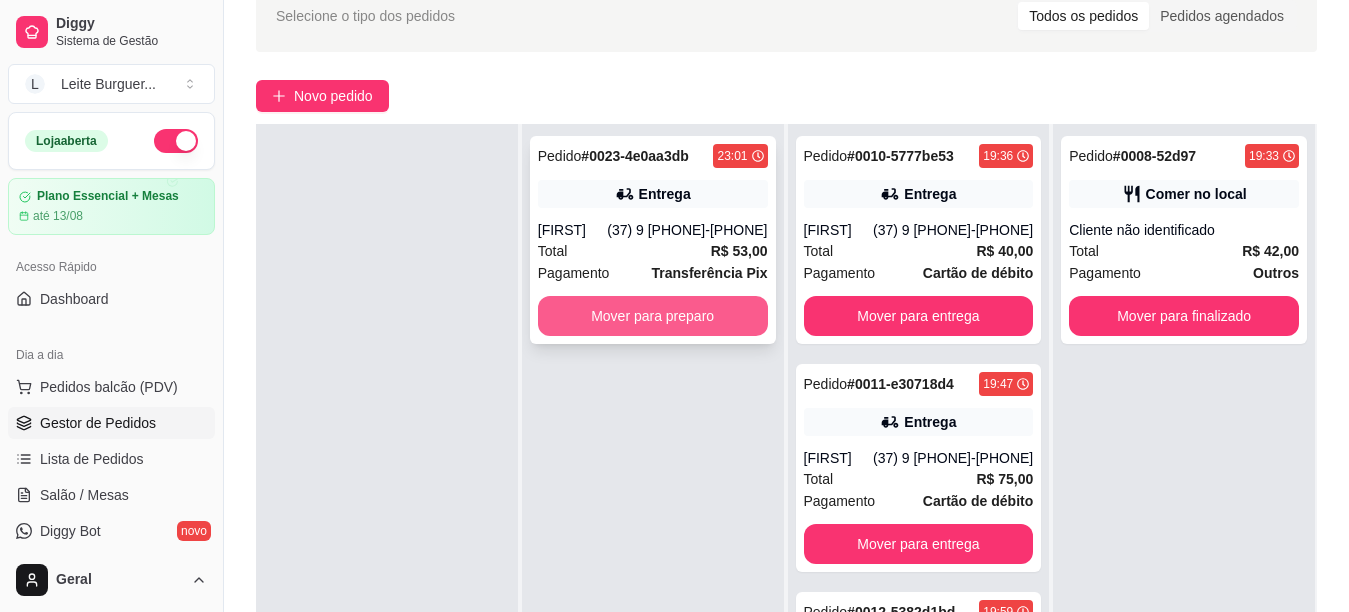 click on "Mover para preparo" at bounding box center [653, 316] 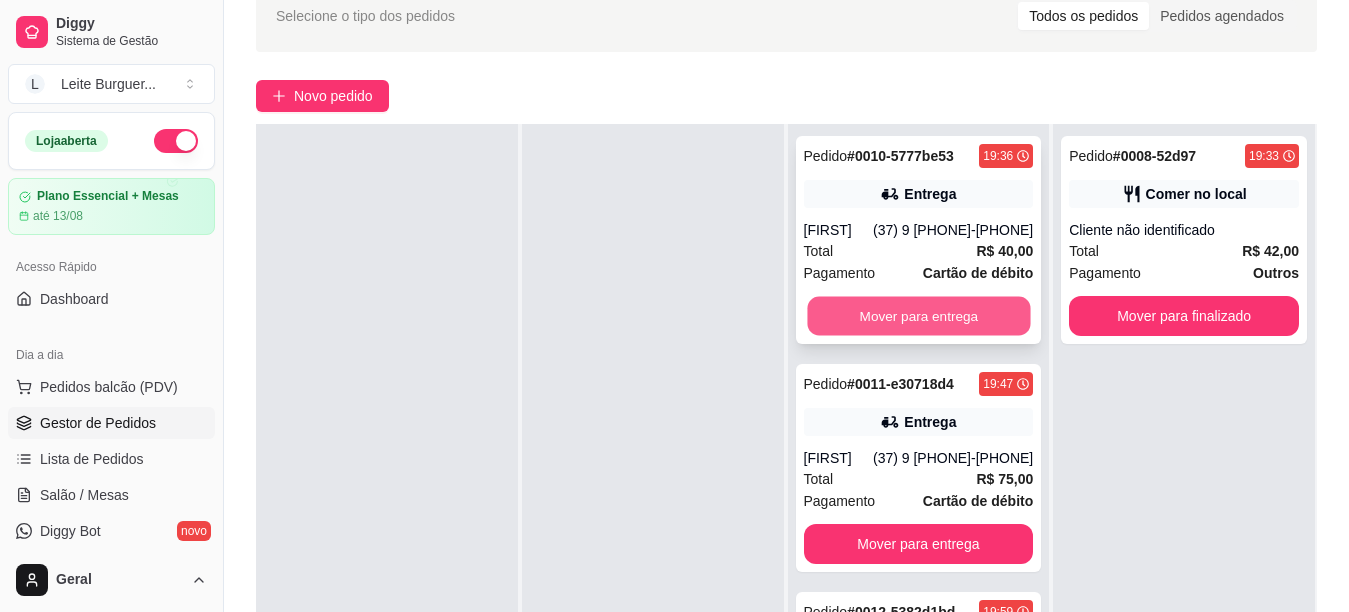 click on "Mover para entrega" at bounding box center [918, 316] 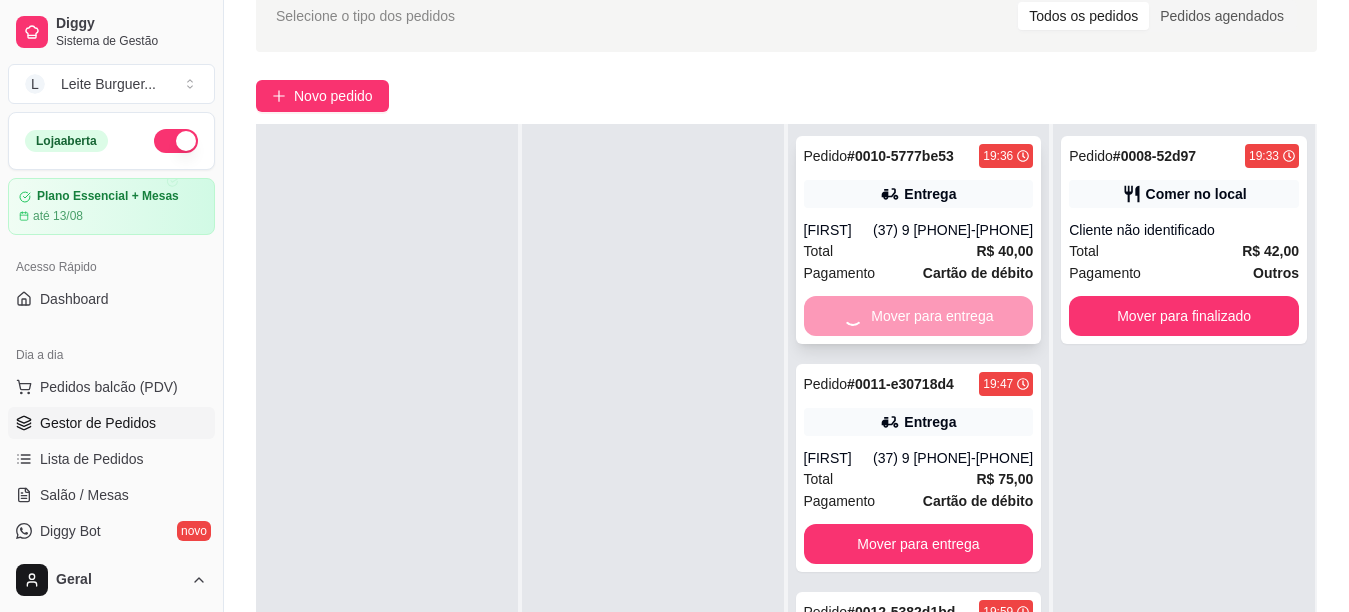 click on "Mover para entrega" at bounding box center (919, 316) 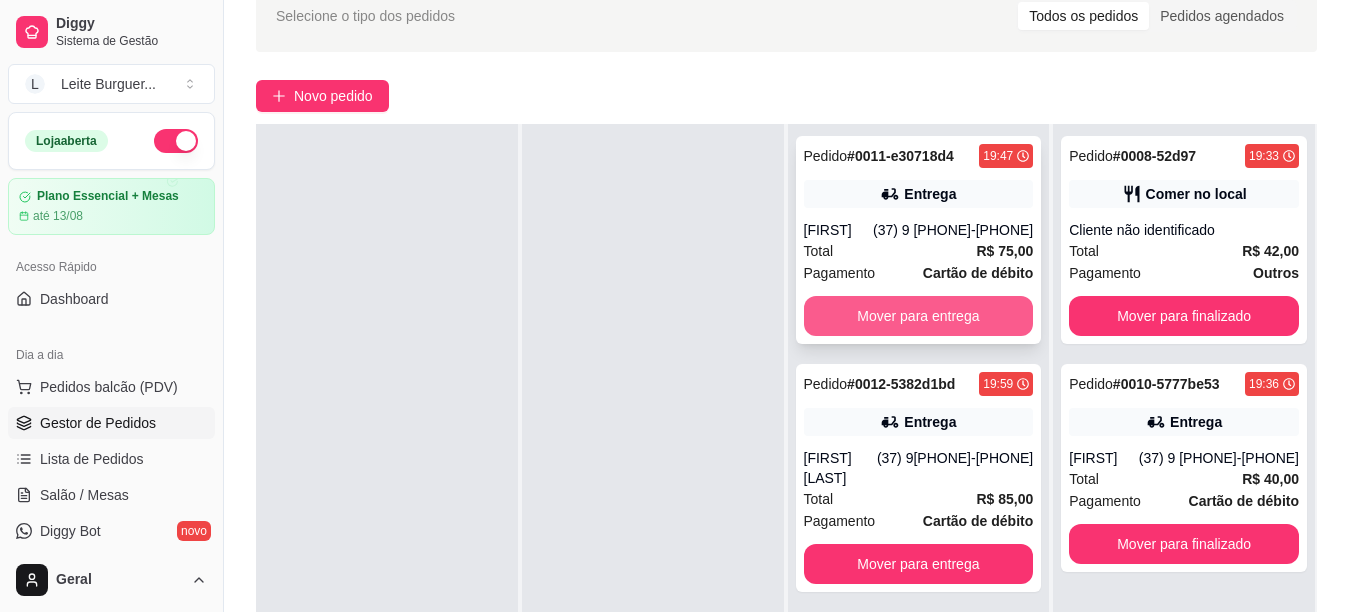 click on "Mover para entrega" at bounding box center [919, 316] 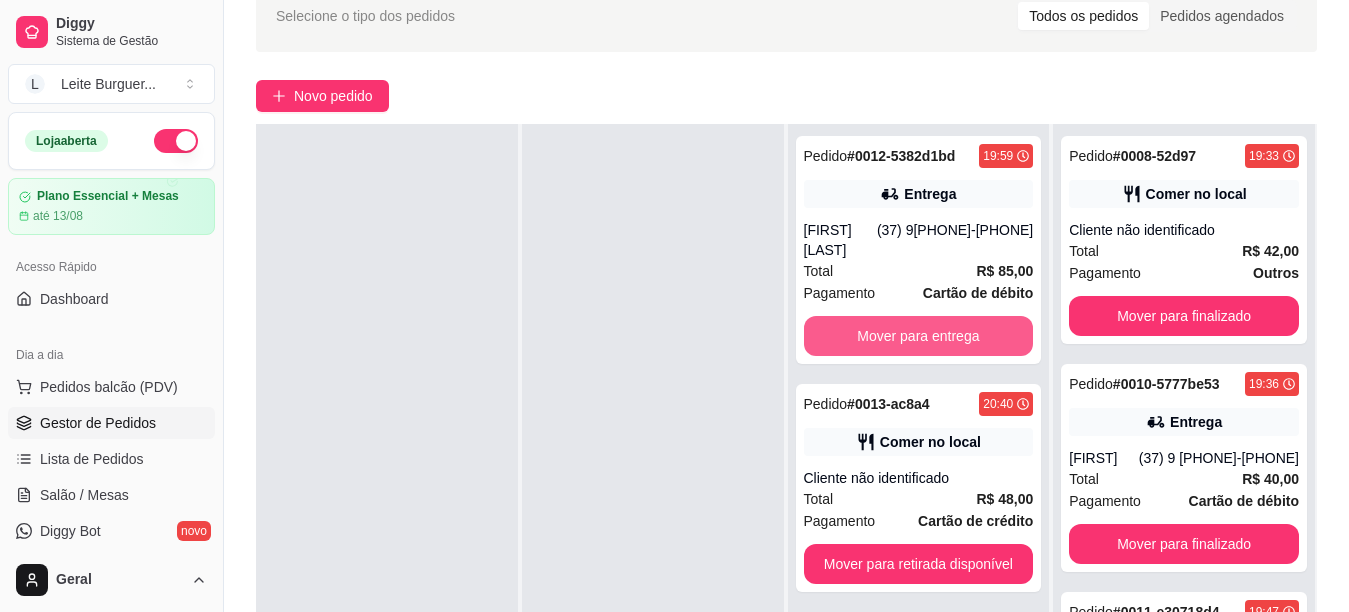 click on "Mover para entrega" at bounding box center (919, 336) 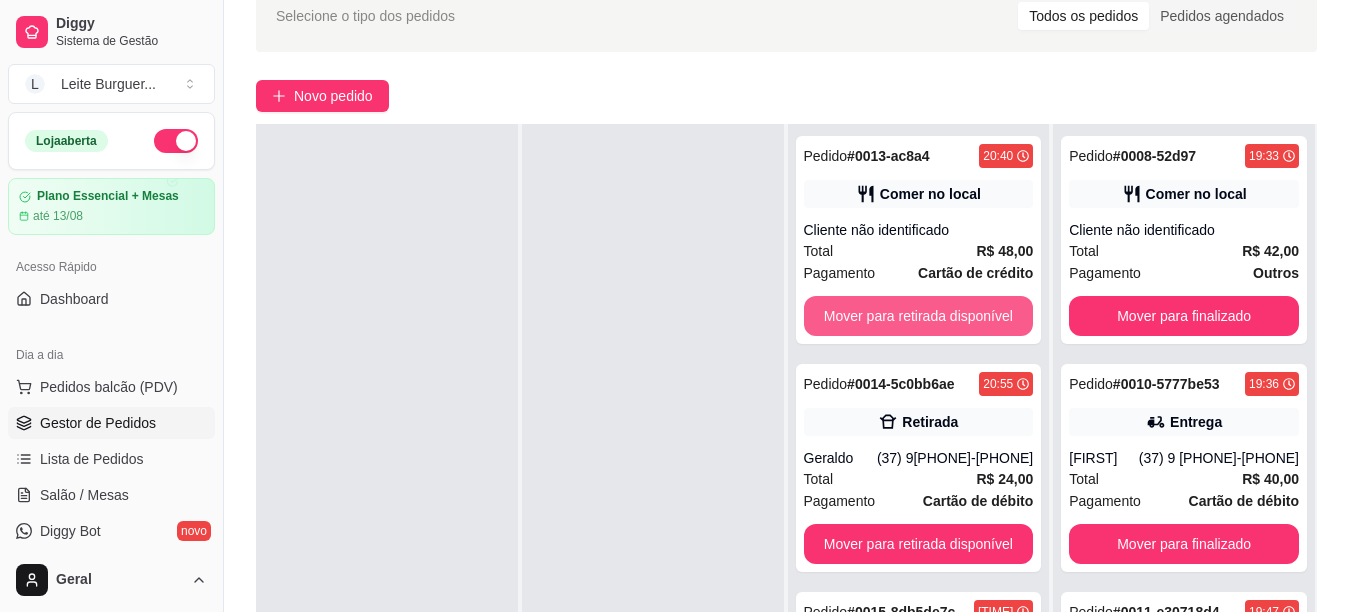 click on "Mover para retirada disponível" at bounding box center (919, 316) 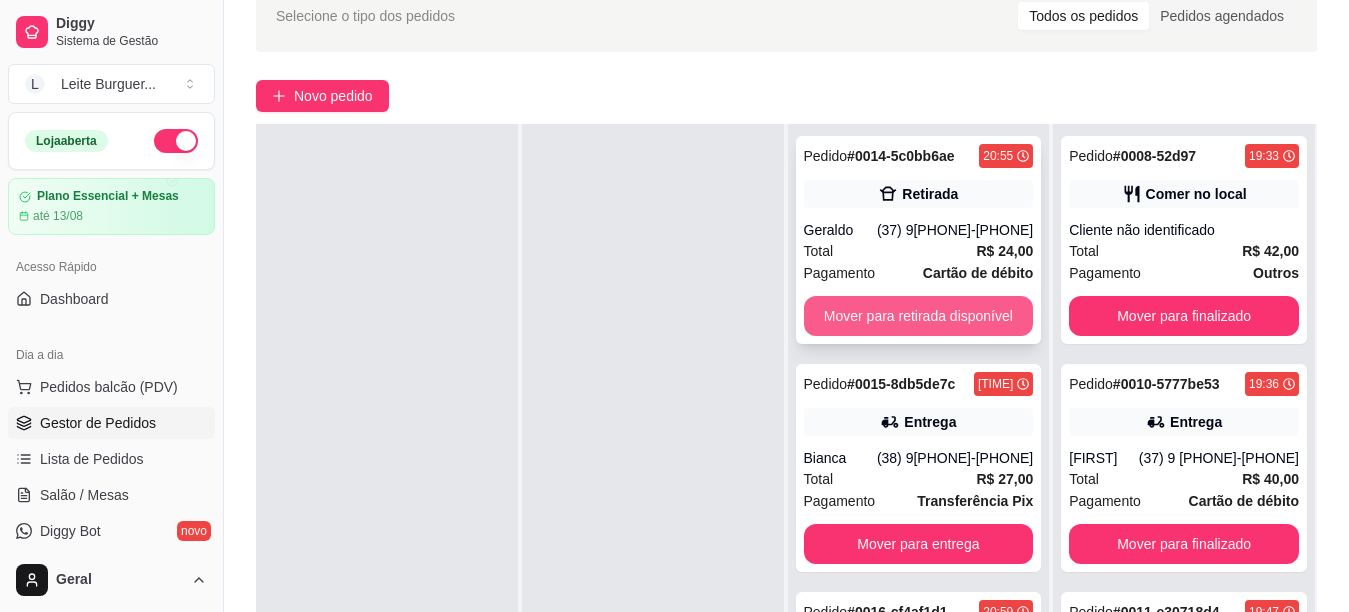 click on "Mover para retirada disponível" at bounding box center [919, 316] 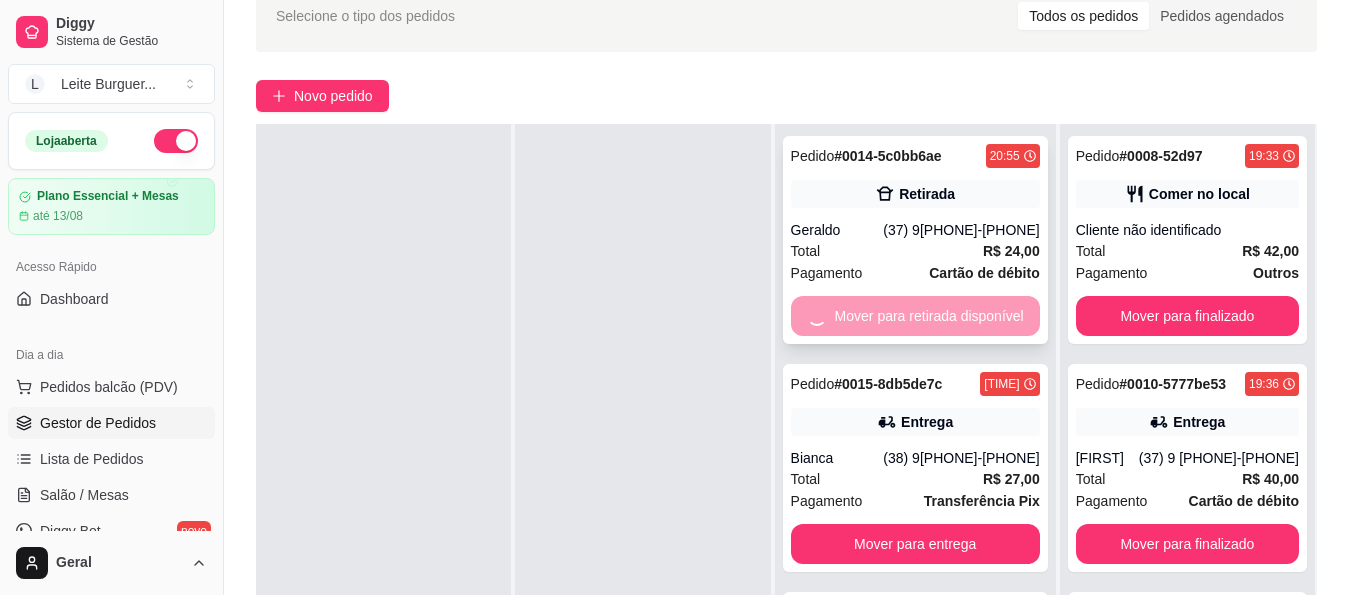 click on "Mover para retirada disponível" at bounding box center [915, 316] 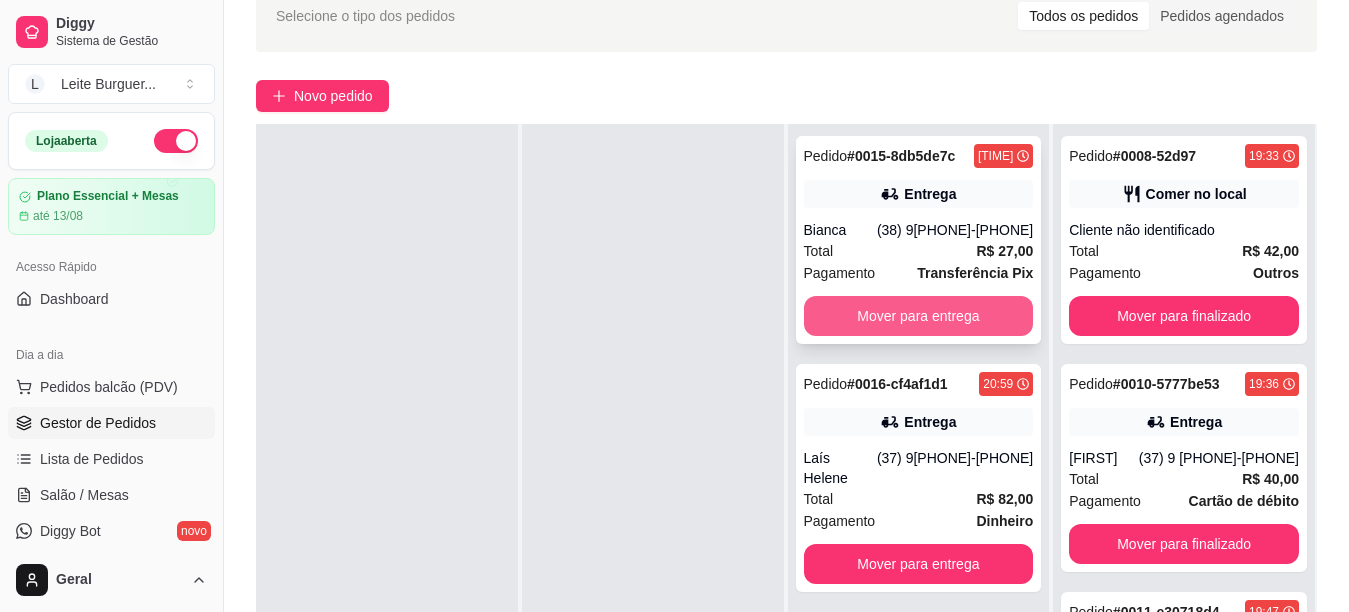 click on "Mover para entrega" at bounding box center (919, 316) 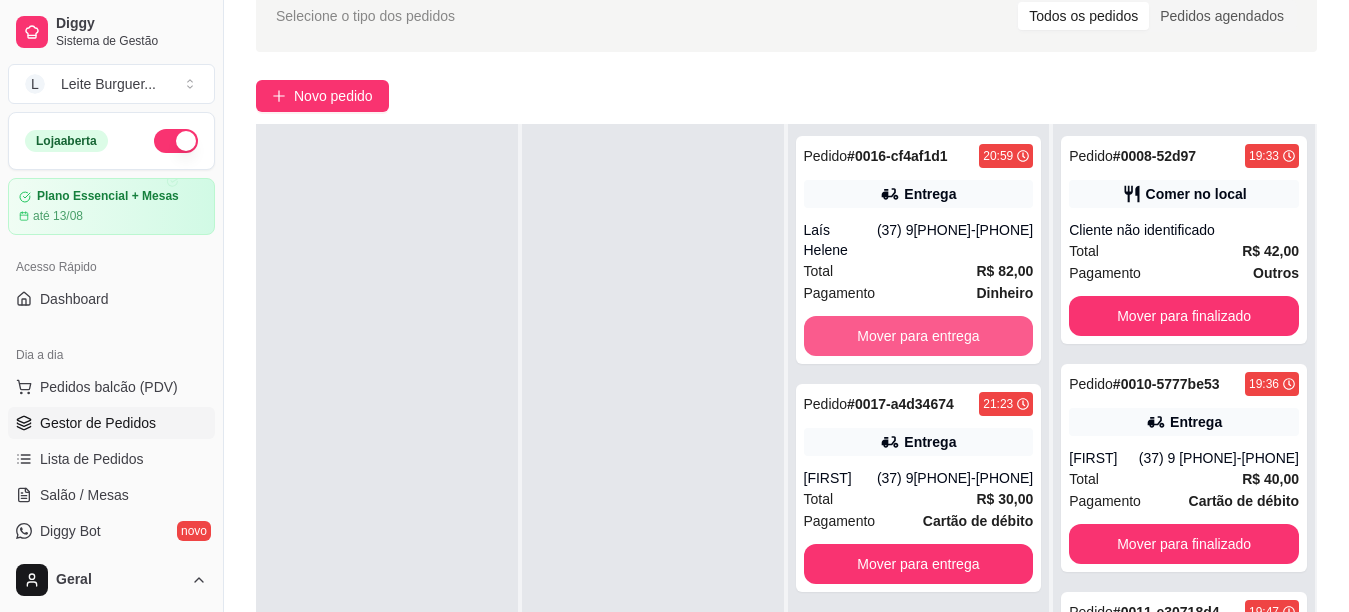 click on "Mover para entrega" at bounding box center (919, 336) 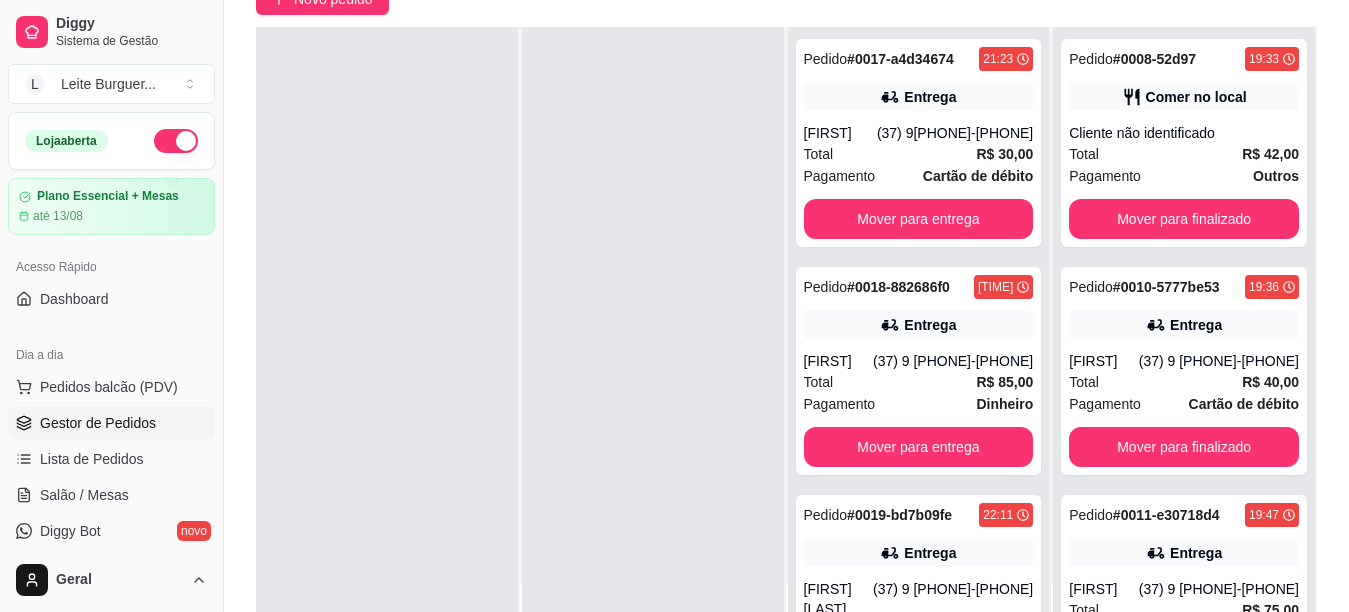scroll, scrollTop: 305, scrollLeft: 0, axis: vertical 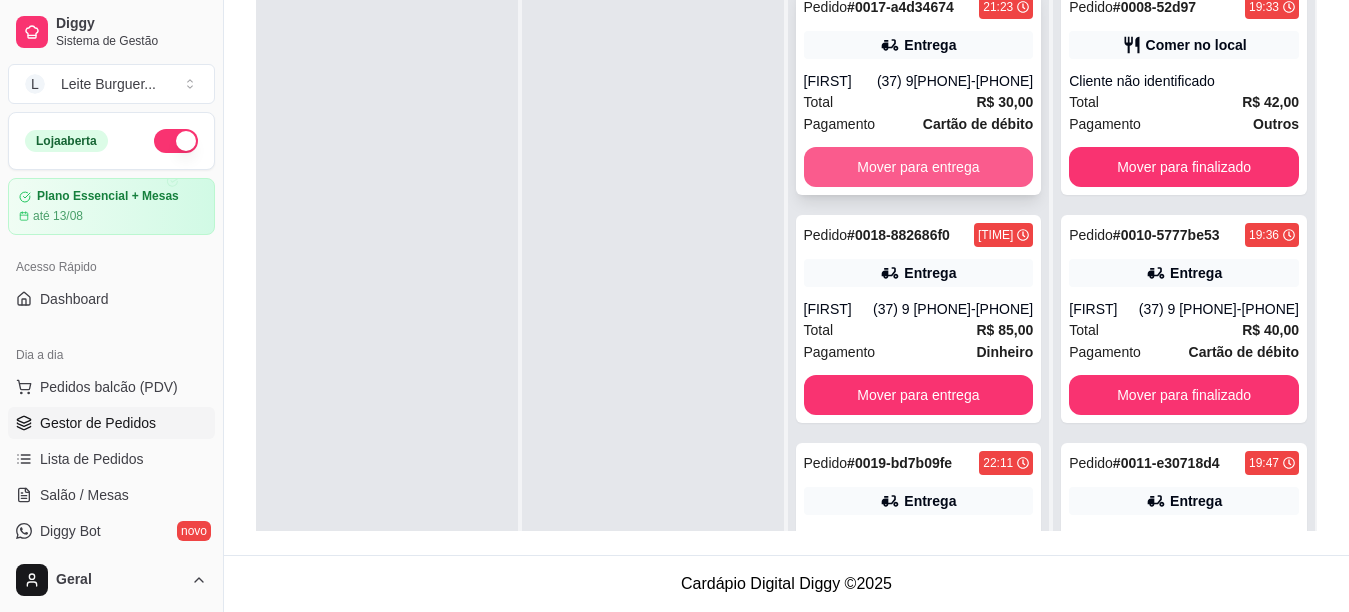 click on "Mover para entrega" at bounding box center (919, 167) 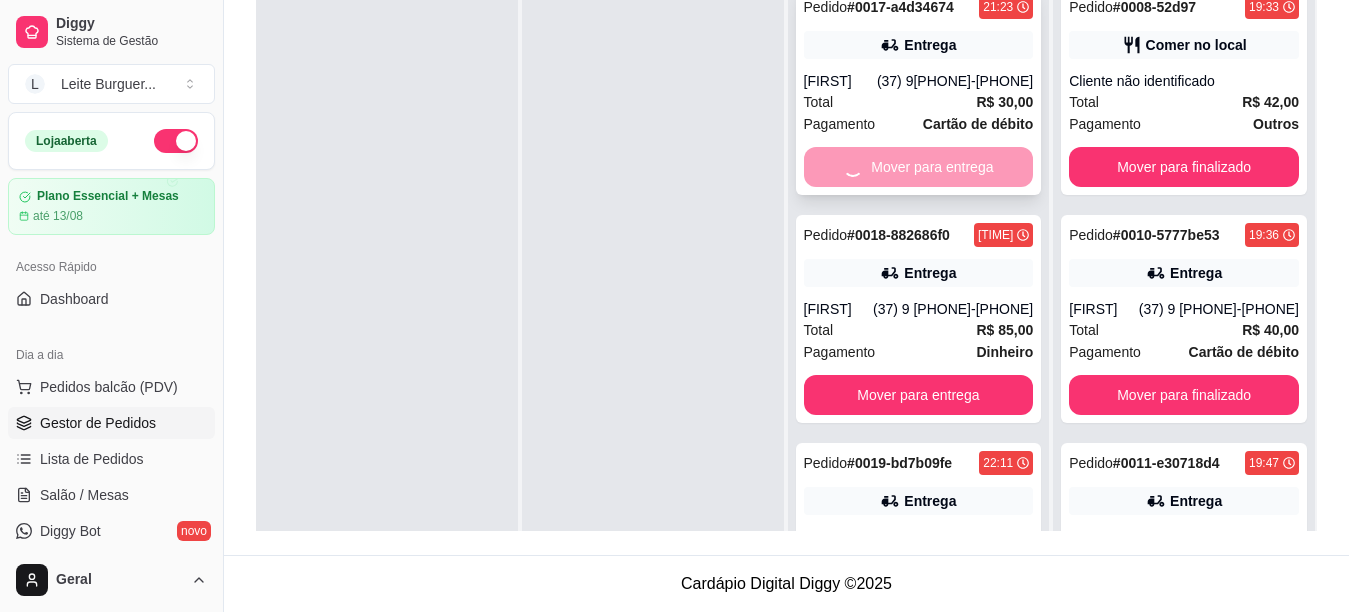 scroll, scrollTop: 105, scrollLeft: 0, axis: vertical 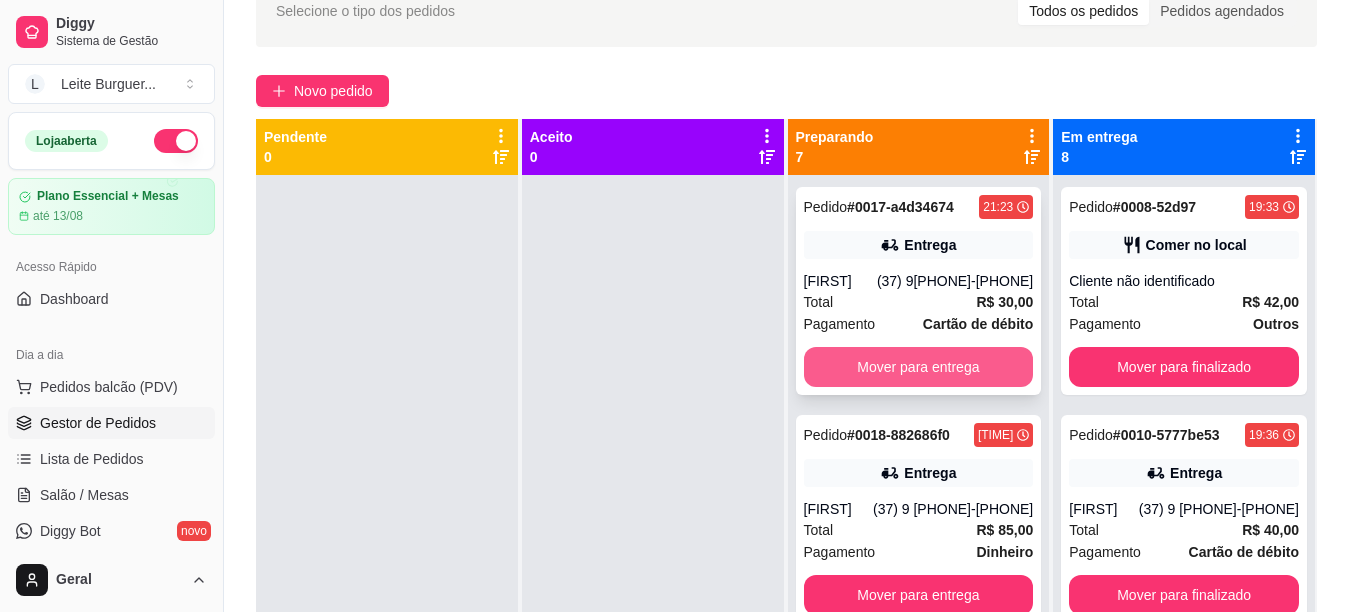 click on "Mover para entrega" at bounding box center (919, 367) 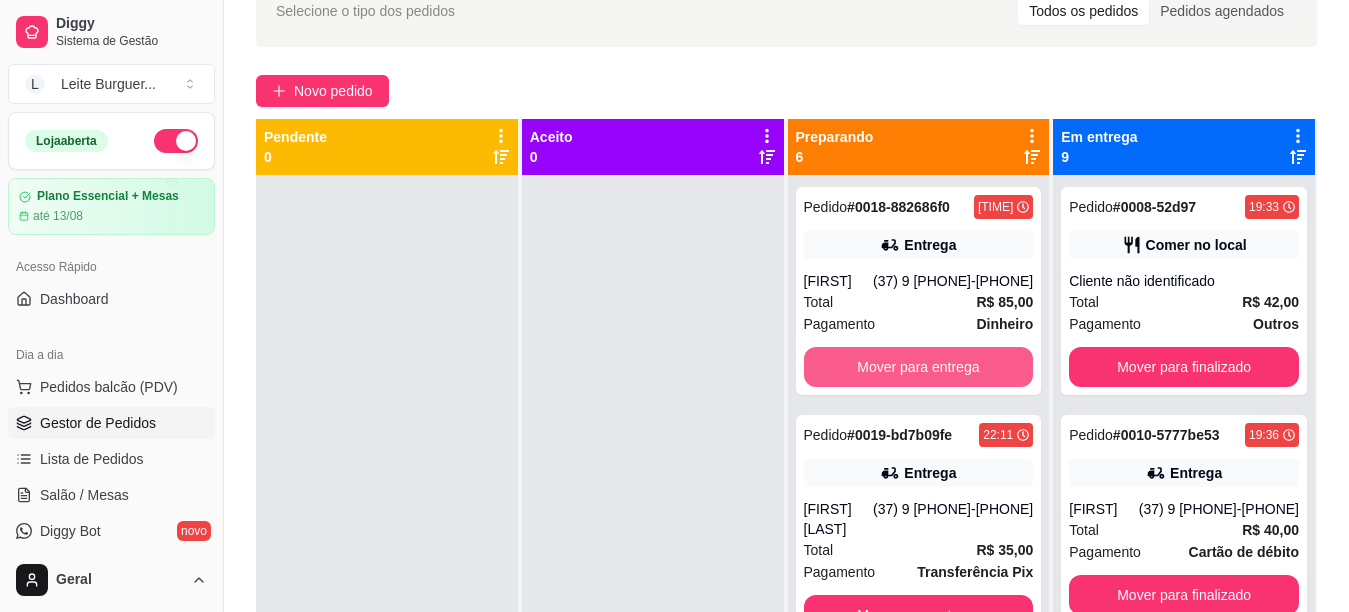 click on "Mover para entrega" at bounding box center [919, 367] 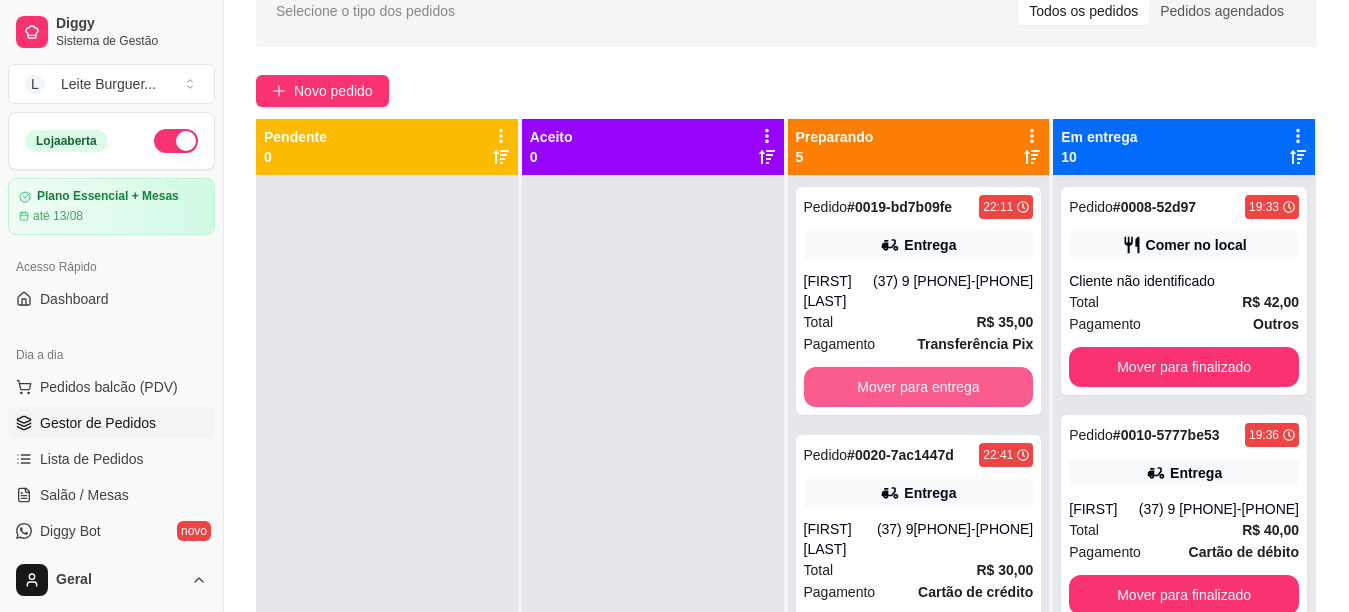 click on "Mover para entrega" at bounding box center [919, 387] 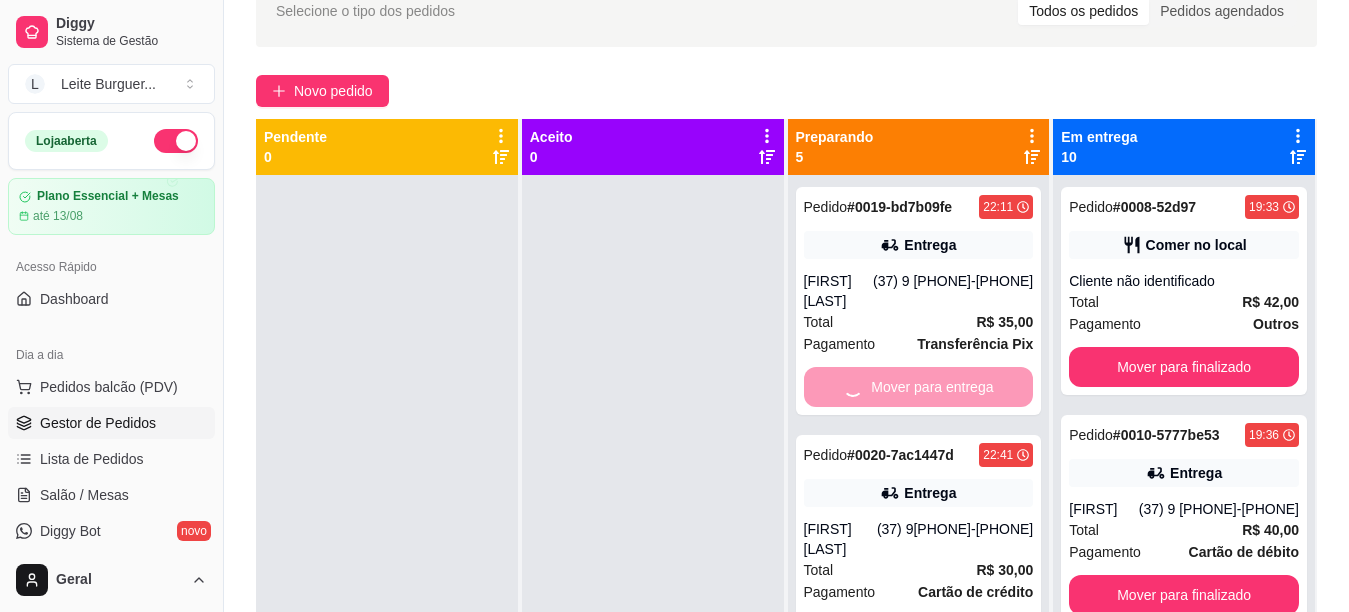click on "Mover para entrega" at bounding box center (919, 387) 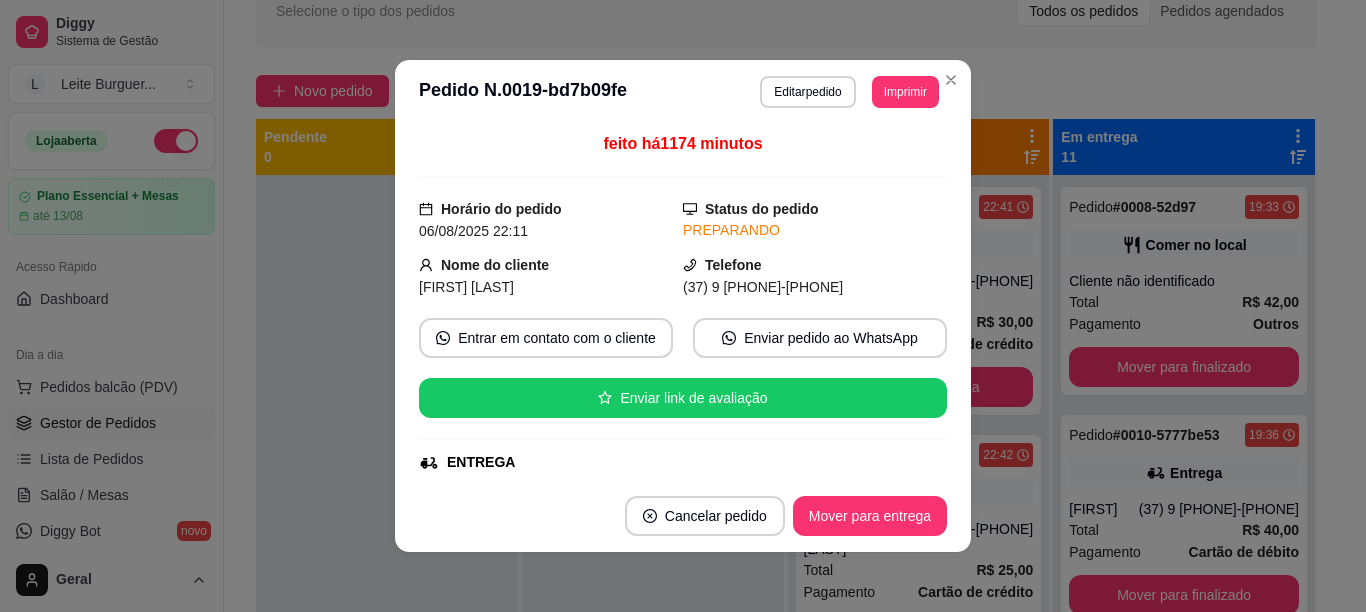 click on "feito há 1174 minutos Horário do pedido 06/08/2025 22:11 Status do pedido PREPARANDO Nome do cliente [FIRST] [LAST] Telefone (37) 9 9842-2170 Entrar em contato com o cliente Enviar pedido ao WhatsApp Enviar link de avaliação ENTREGA Endereço [STREET], [NUMBER] - [NEIGHBORHOOD] Taxa de entrega R$ 5,00 Copiar Endereço Pagamento Transferência Pix R$ 35,00 Resumo do pedido 1 x X - Salada R$ 24,00 Observações: sem batata palha 1 x Refrigerante LATA - Coca-cola R$ 6,00 Subtotal R$ 30,00 Total R$ 35,00" at bounding box center [683, 302] 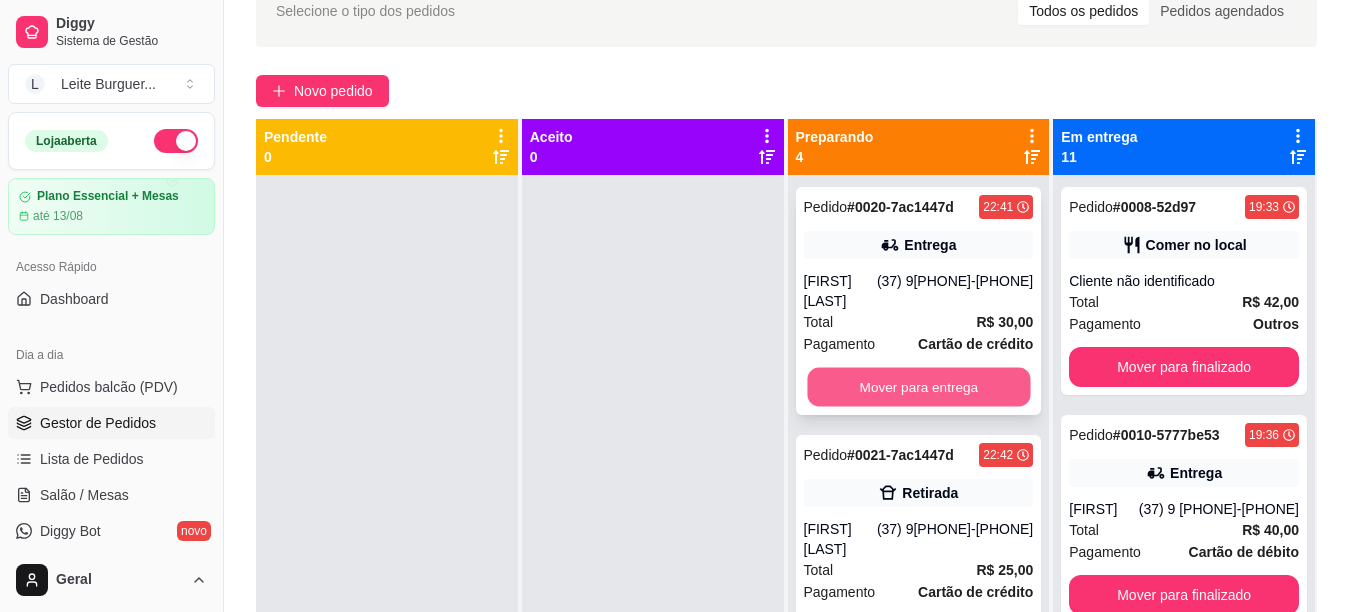 click on "Mover para entrega" at bounding box center [918, 387] 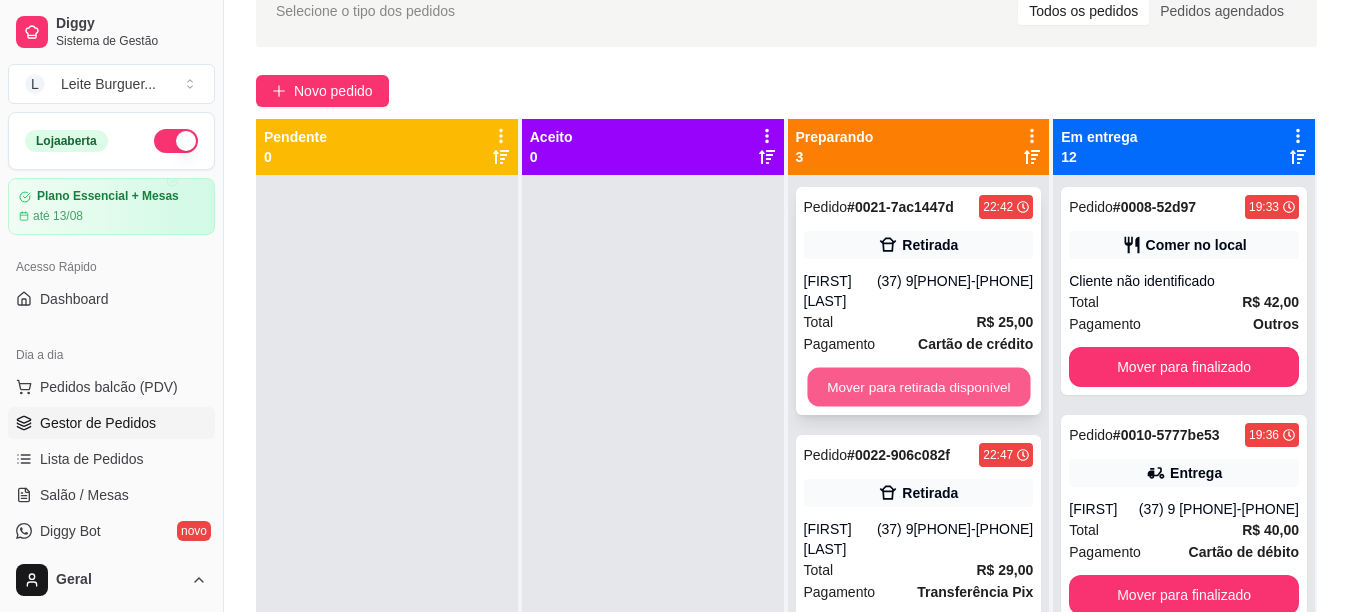 click on "Mover para retirada disponível" at bounding box center (918, 387) 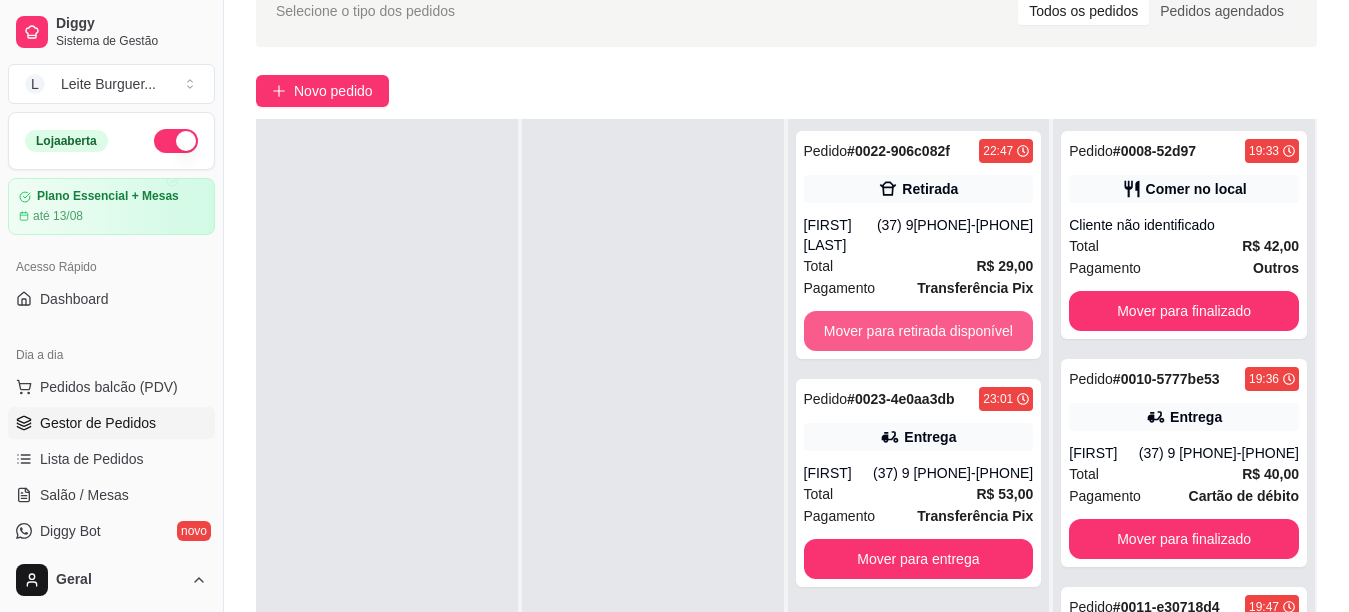 scroll, scrollTop: 0, scrollLeft: 0, axis: both 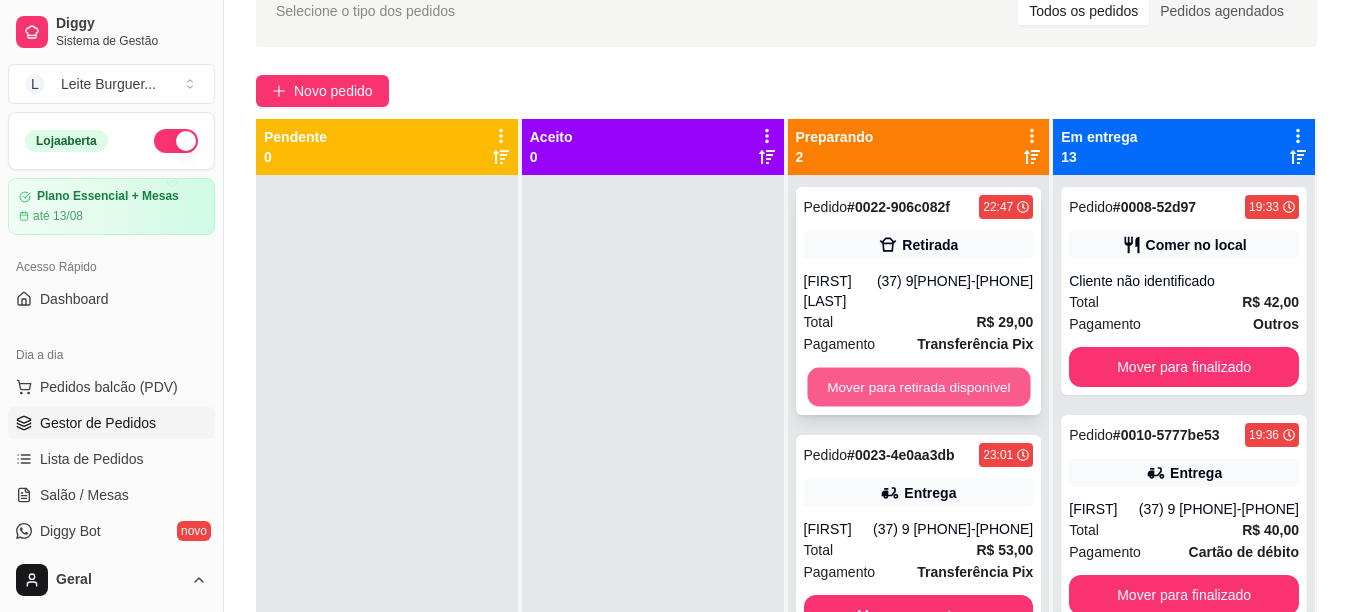 click on "Mover para retirada disponível" at bounding box center (918, 387) 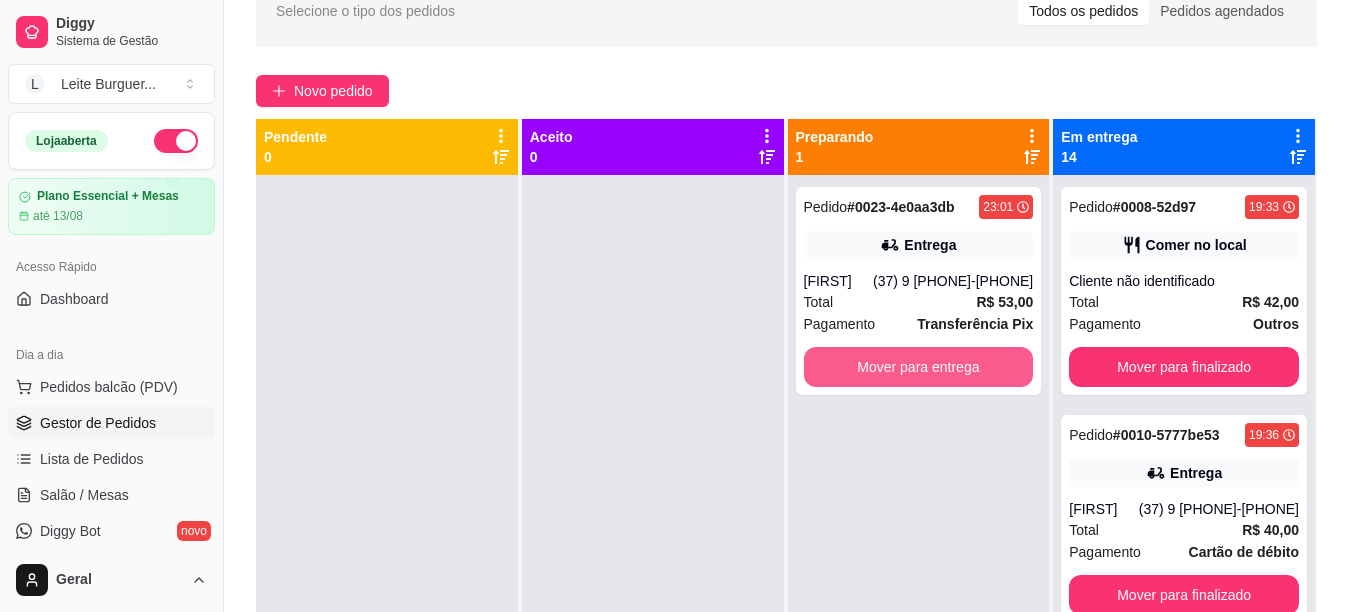click on "Mover para entrega" at bounding box center (919, 367) 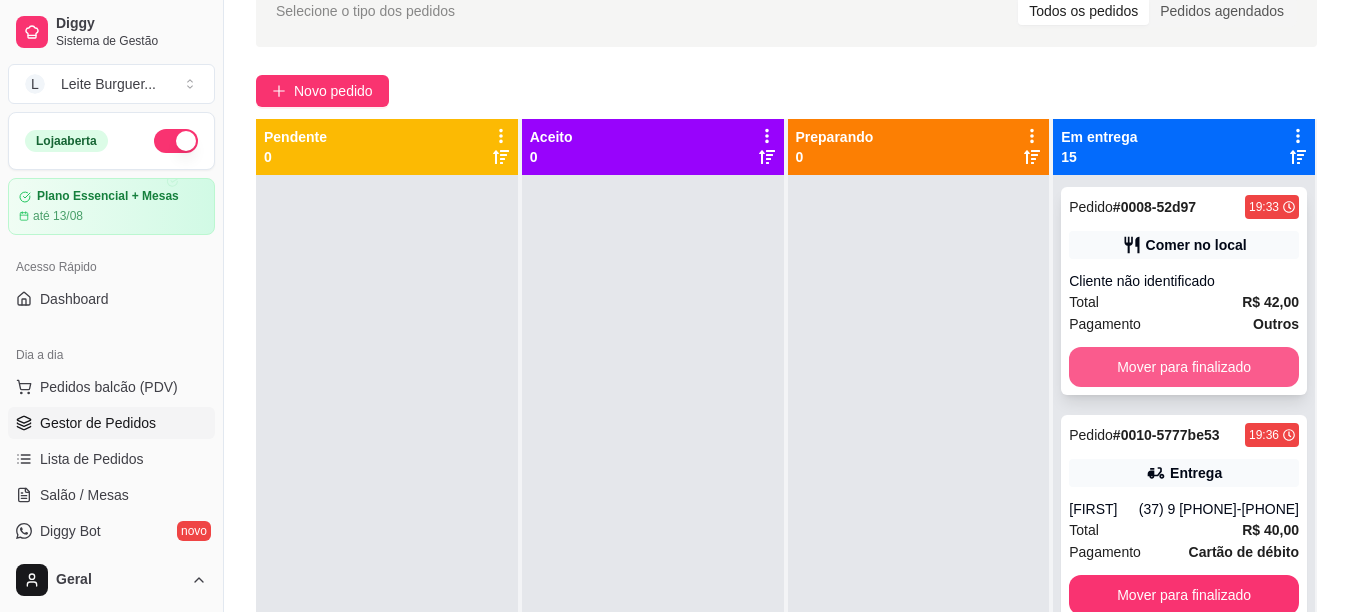 click on "Mover para finalizado" at bounding box center [1184, 367] 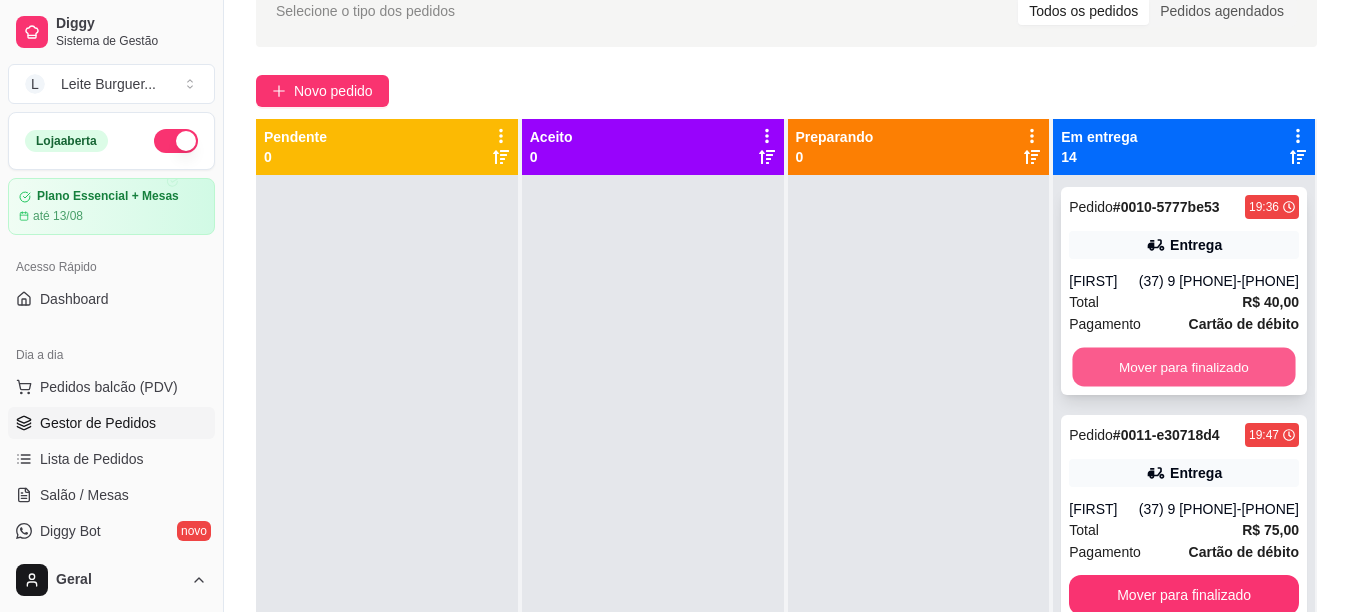 click on "Mover para finalizado" at bounding box center [1184, 367] 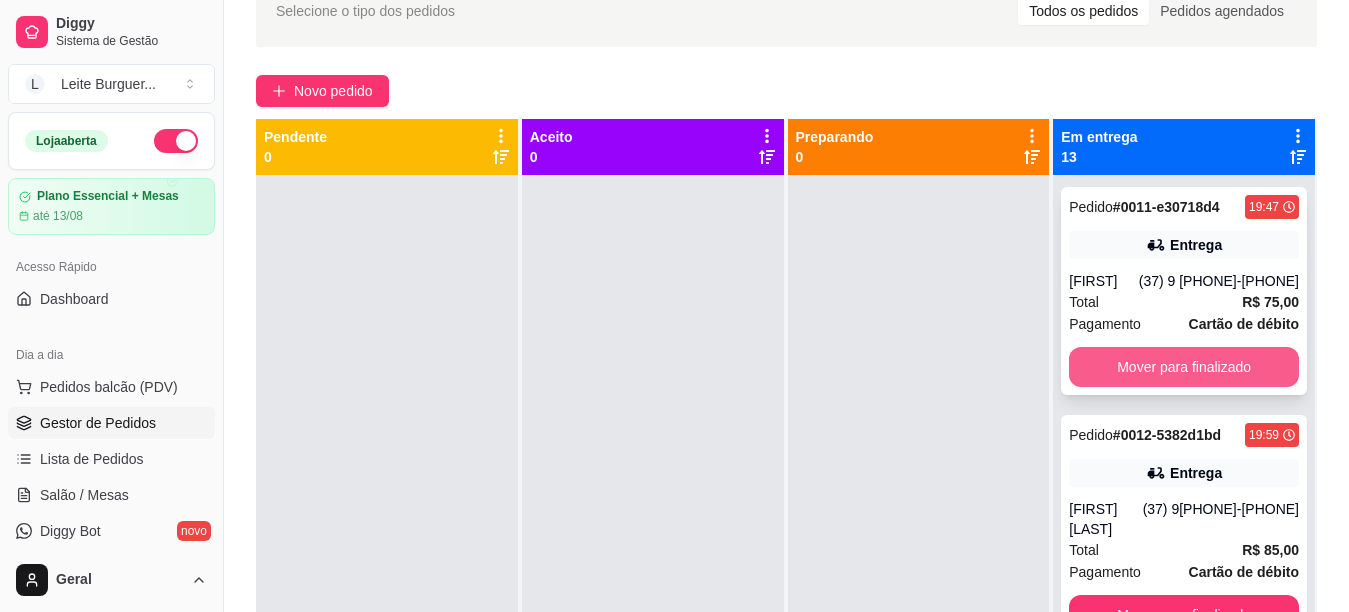 click on "Mover para finalizado" at bounding box center (1184, 367) 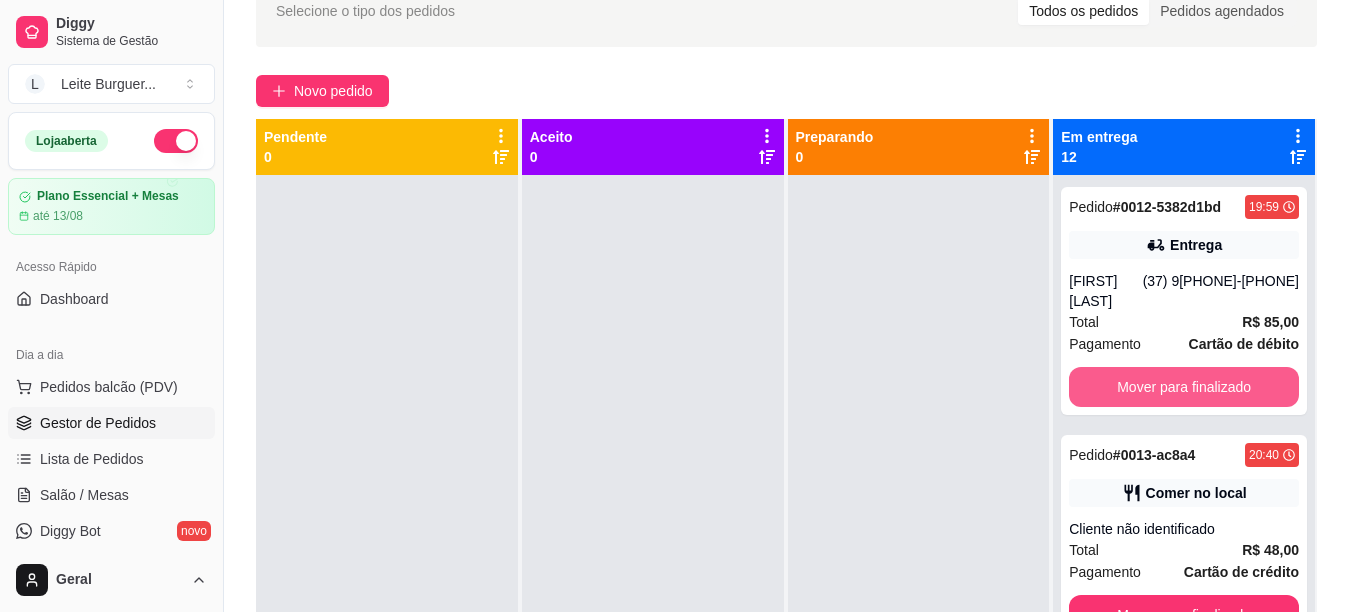 click on "Mover para finalizado" at bounding box center (1184, 387) 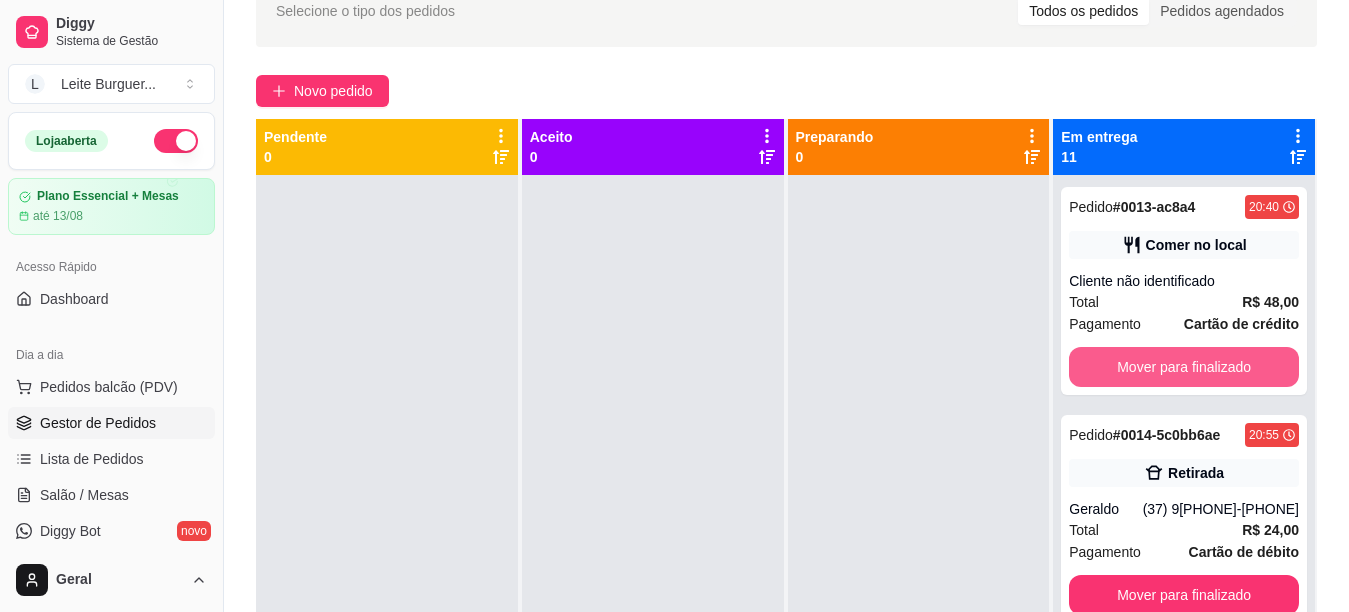 click on "Mover para finalizado" at bounding box center [1184, 367] 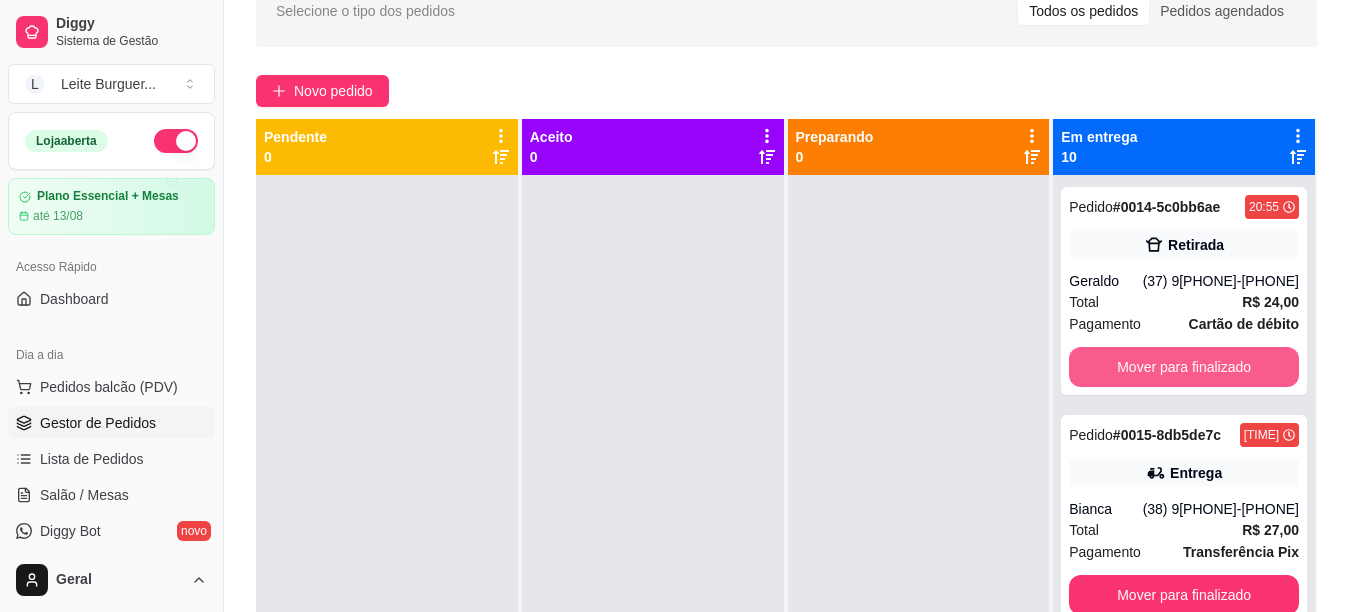 click on "Mover para finalizado" at bounding box center [1184, 367] 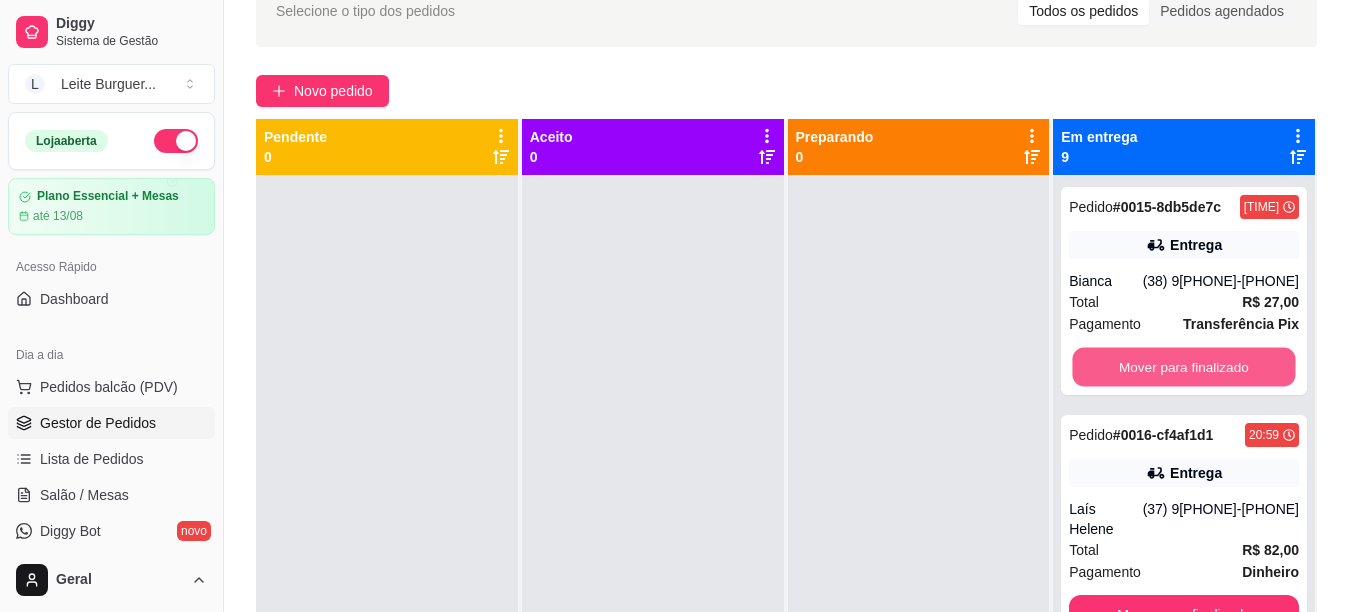 click on "Mover para finalizado" at bounding box center (1184, 367) 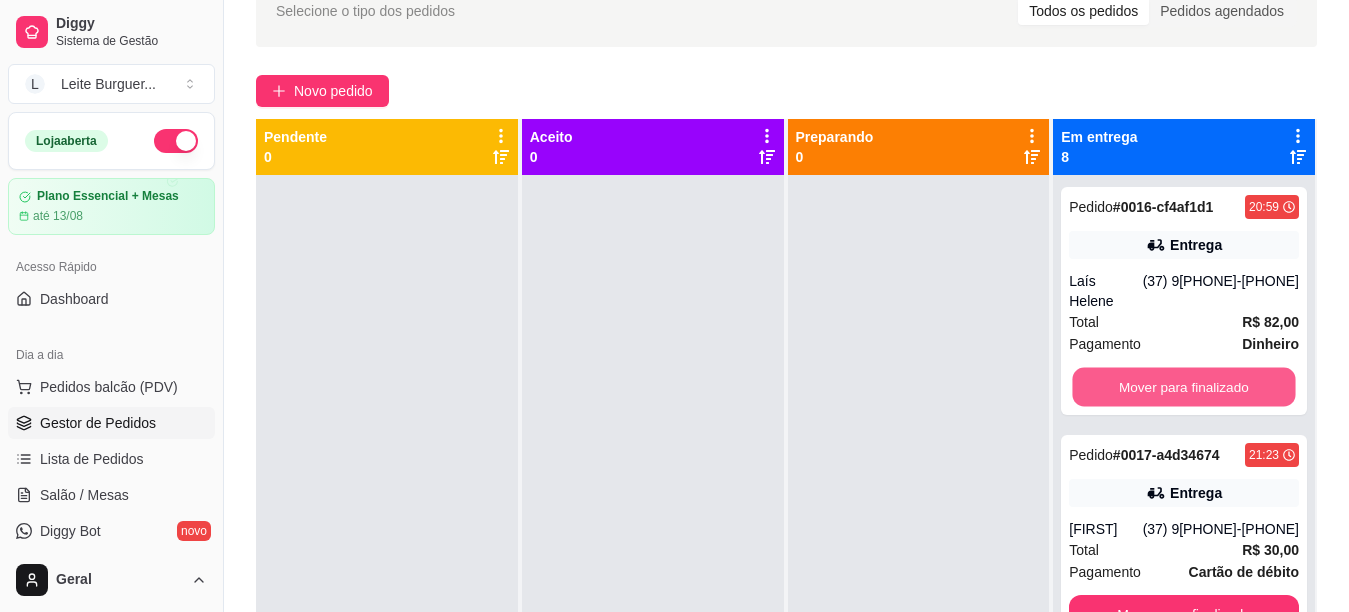 click on "Mover para finalizado" at bounding box center (1184, 387) 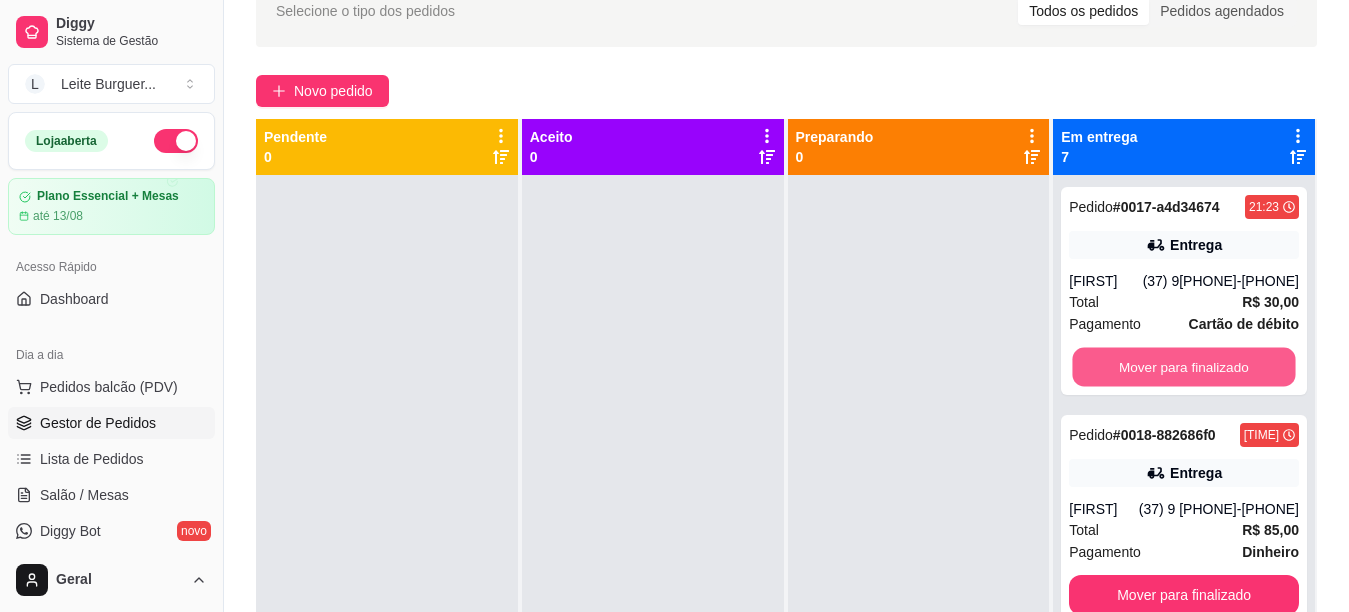 click on "Mover para finalizado" at bounding box center [1184, 367] 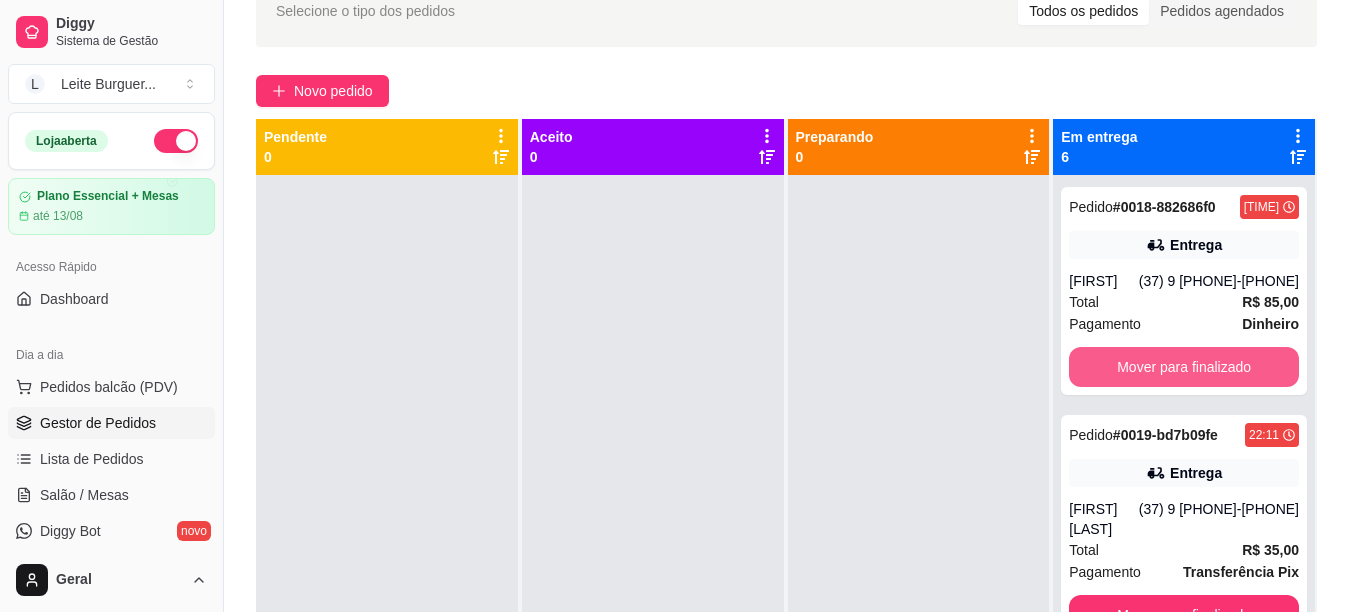 click on "Mover para finalizado" at bounding box center (1184, 367) 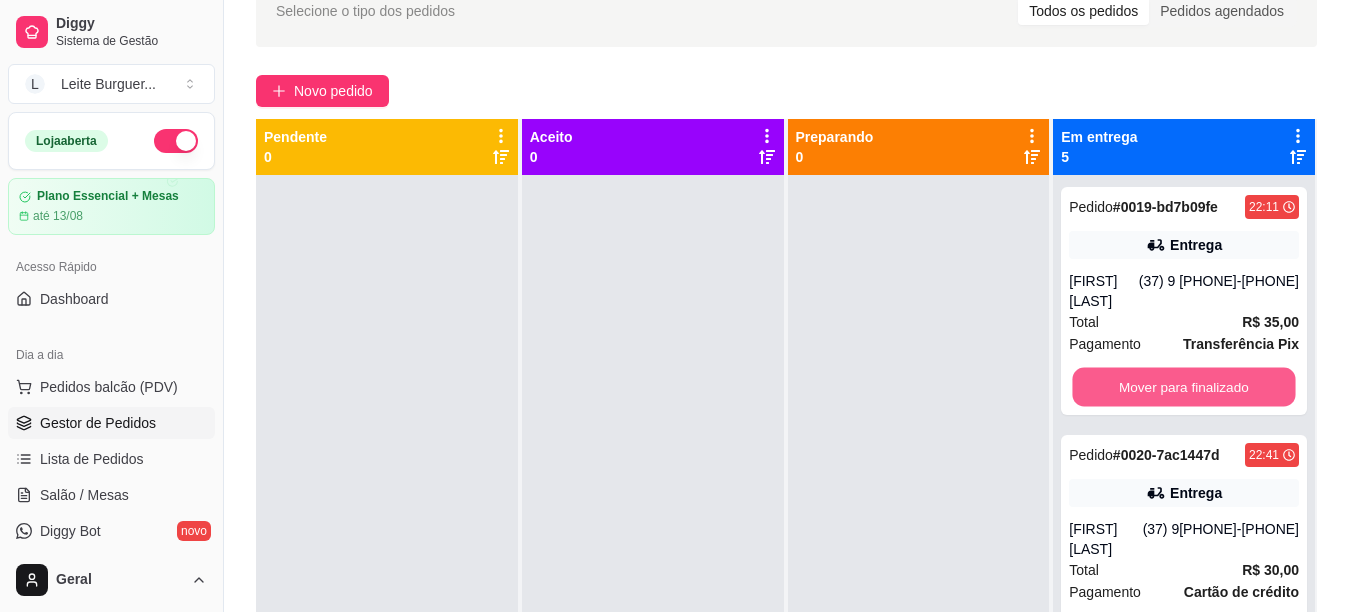 click on "Mover para finalizado" at bounding box center [1184, 387] 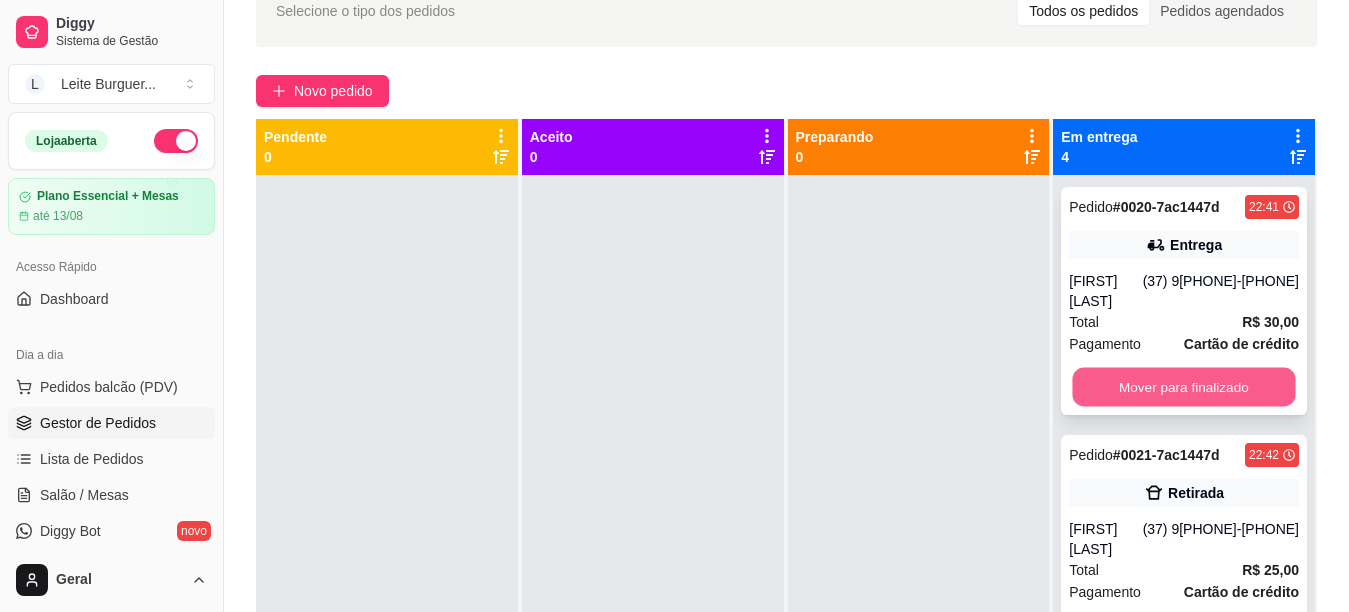 click on "Mover para finalizado" at bounding box center (1184, 387) 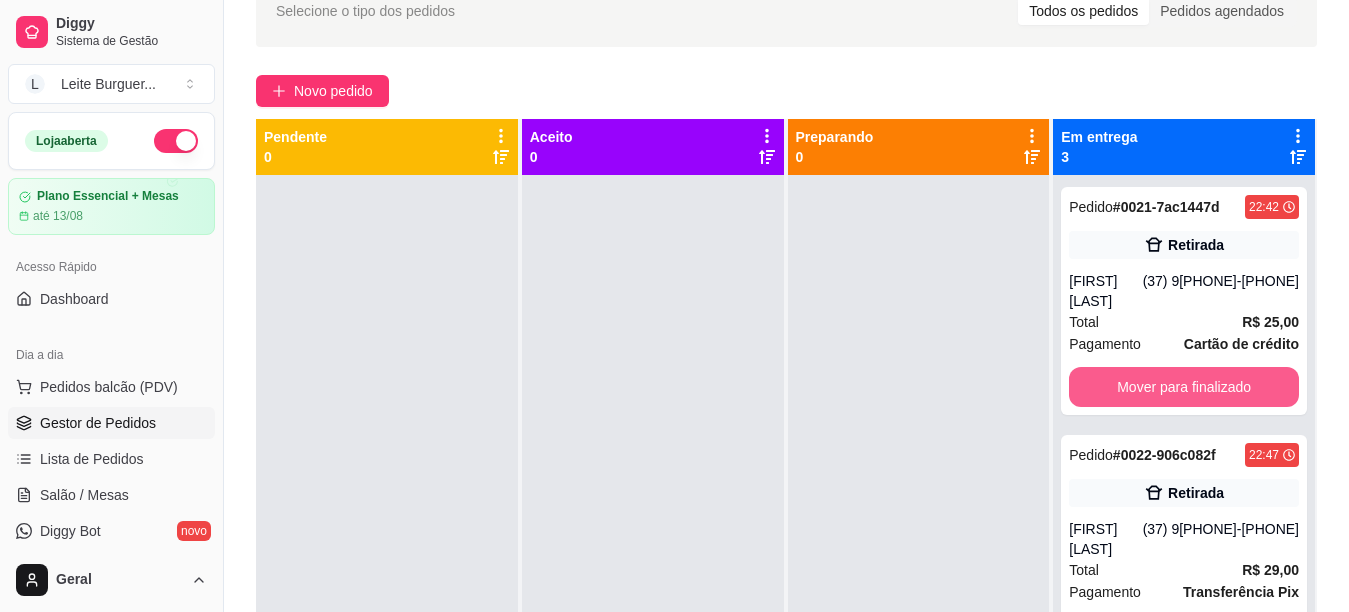 click on "Mover para finalizado" at bounding box center [1184, 387] 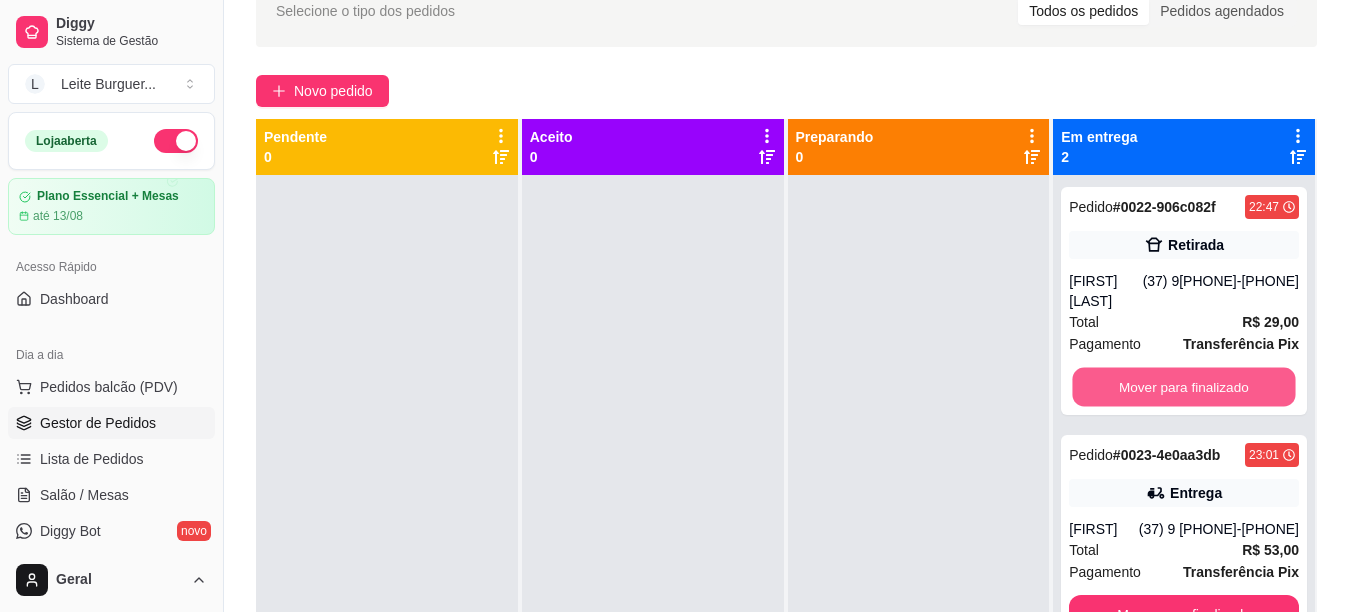 click on "Mover para finalizado" at bounding box center [1184, 387] 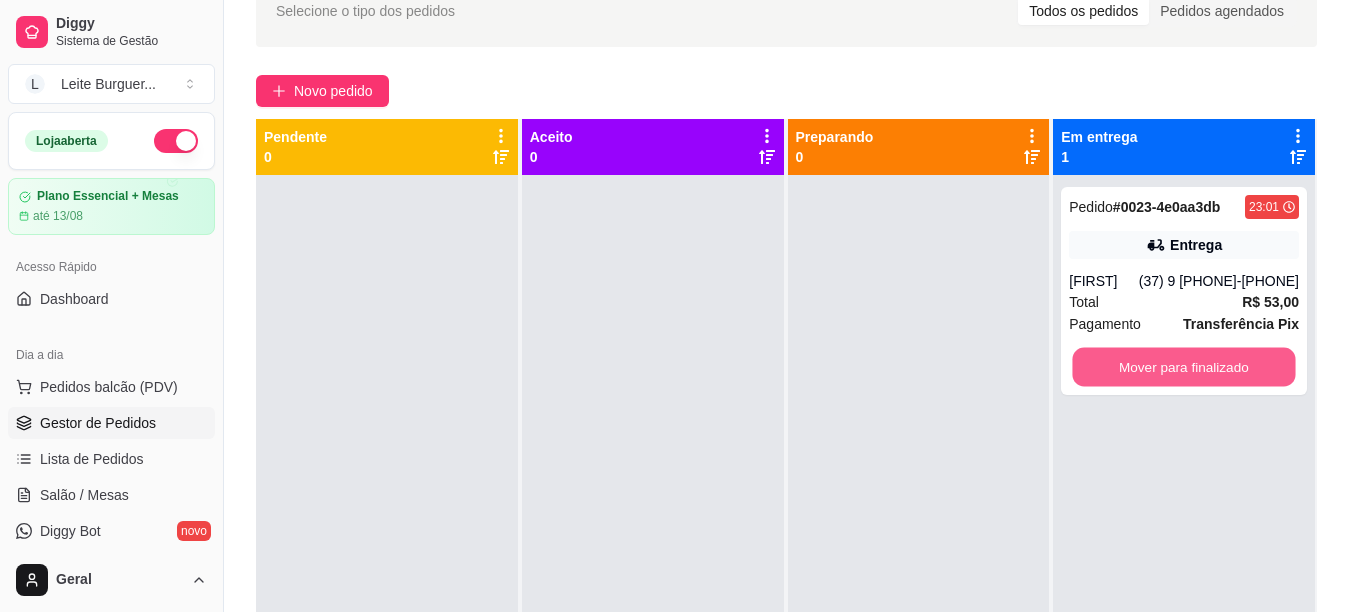 click on "Mover para finalizado" at bounding box center [1184, 367] 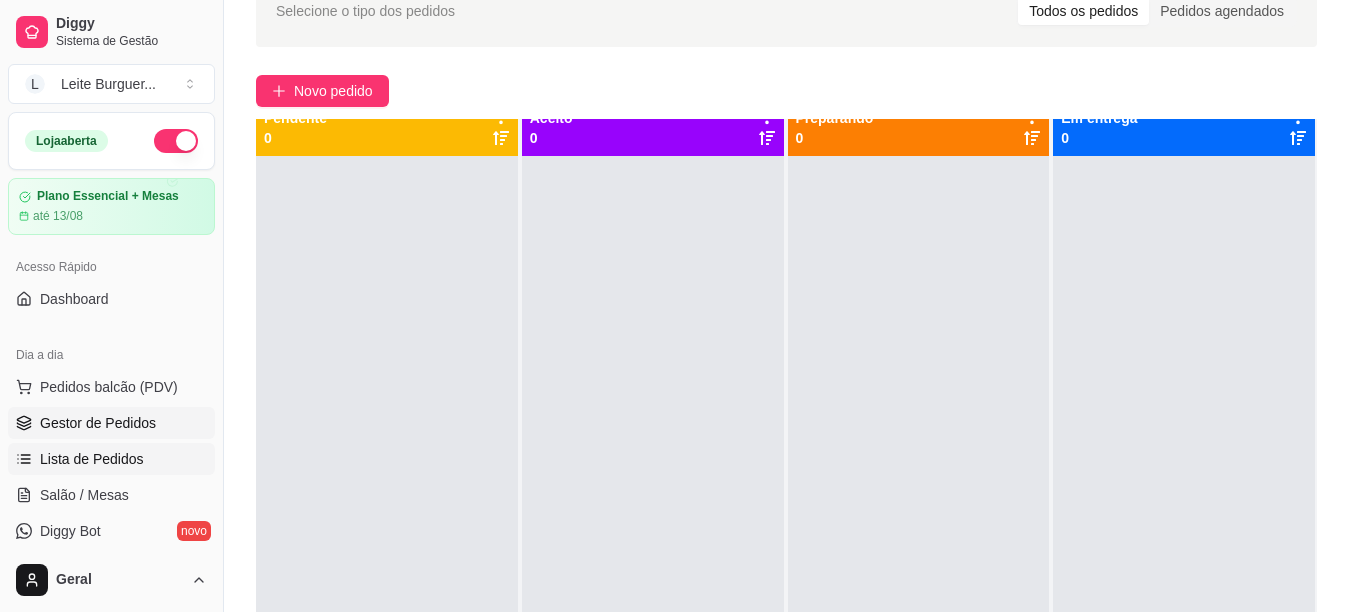 scroll, scrollTop: 0, scrollLeft: 0, axis: both 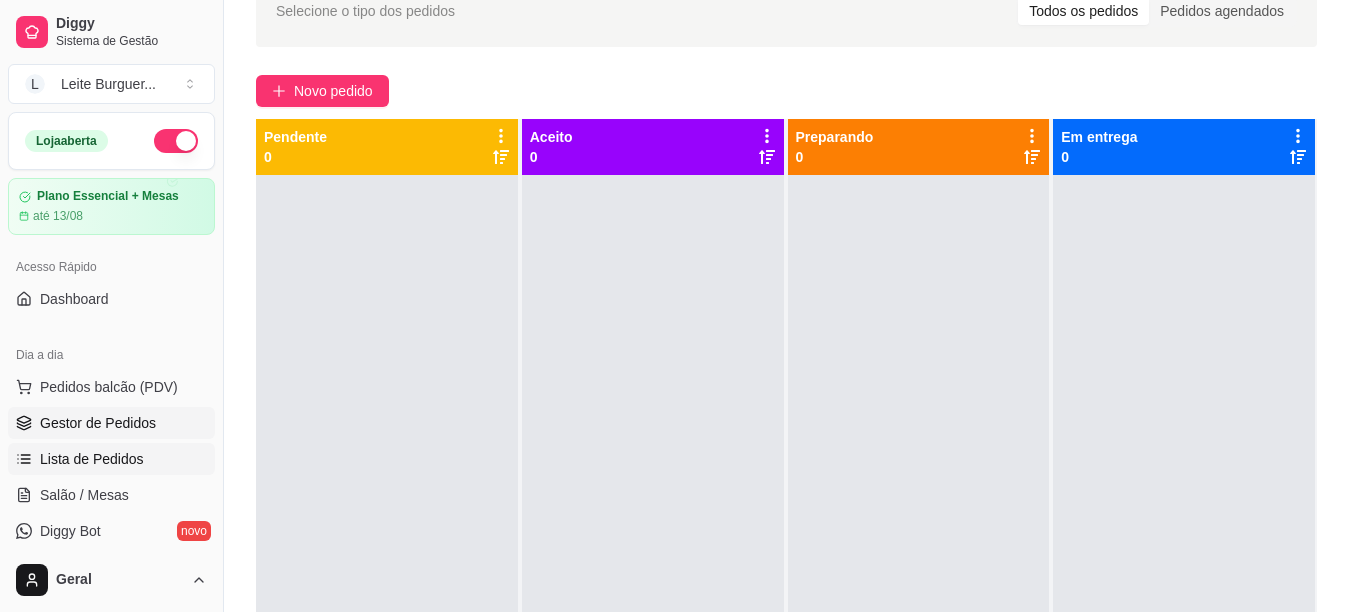 click on "Lista de Pedidos" at bounding box center (92, 459) 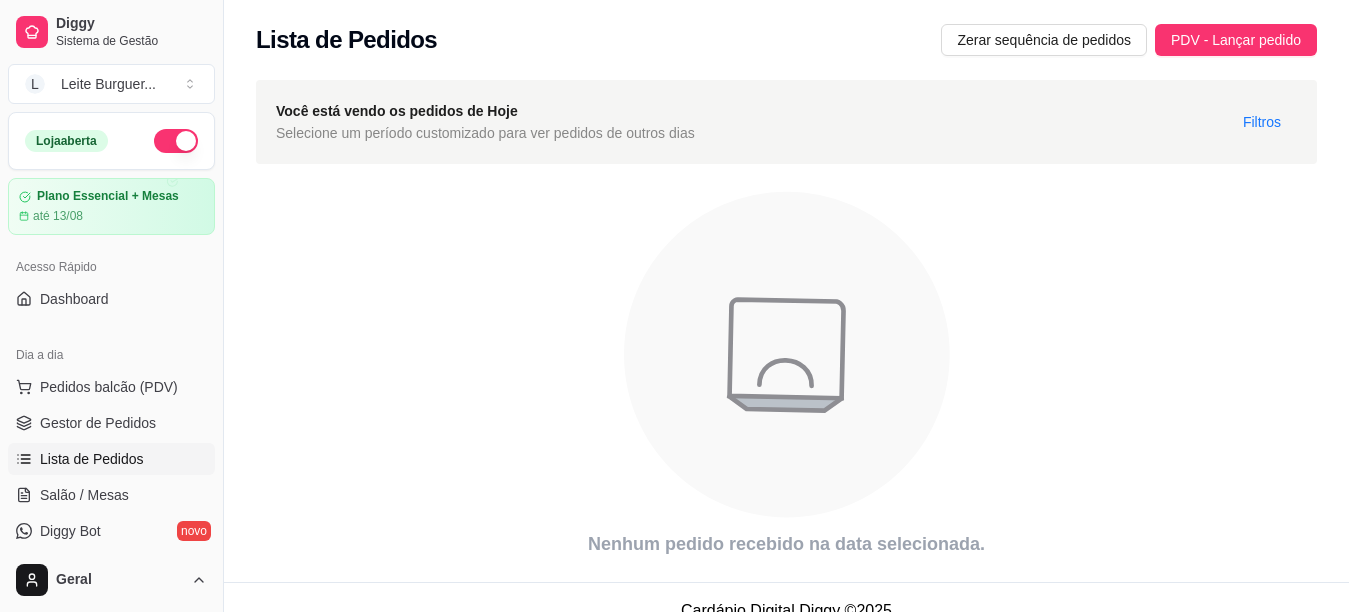 click on "Pedidos balcão (PDV) Gestor de Pedidos Lista de Pedidos Salão / Mesas Diggy Bot novo KDS" at bounding box center (111, 477) 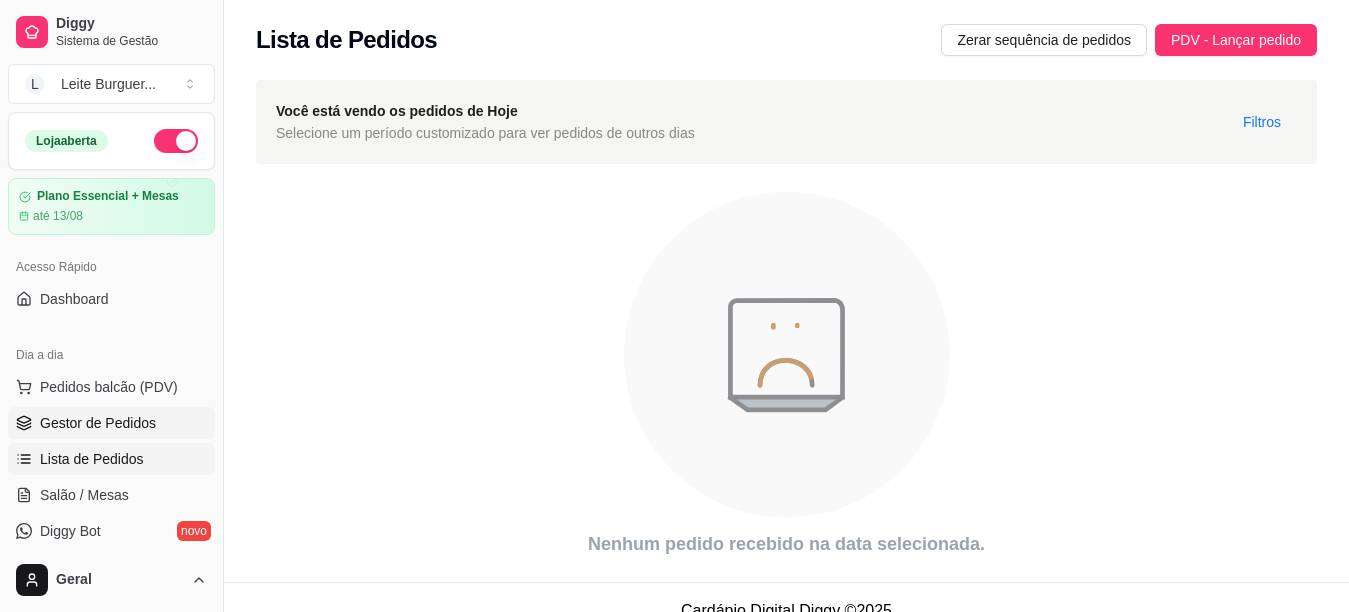 click on "Gestor de Pedidos" at bounding box center (111, 423) 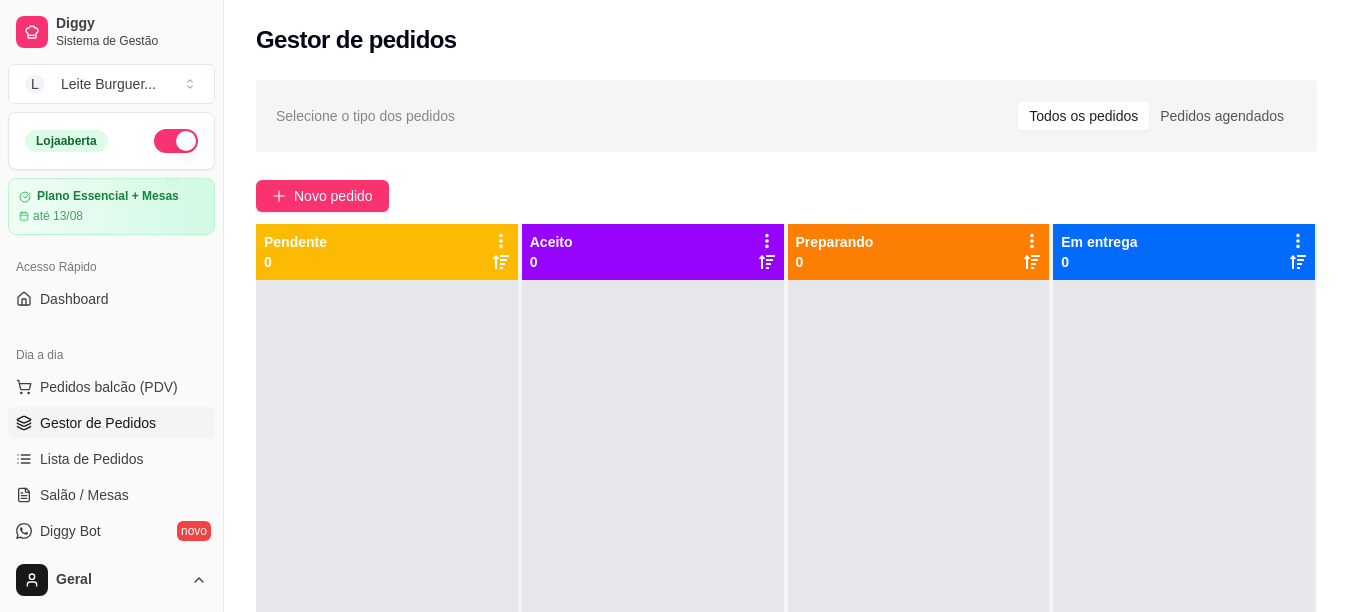 click on "Gestor de Pedidos" at bounding box center (98, 423) 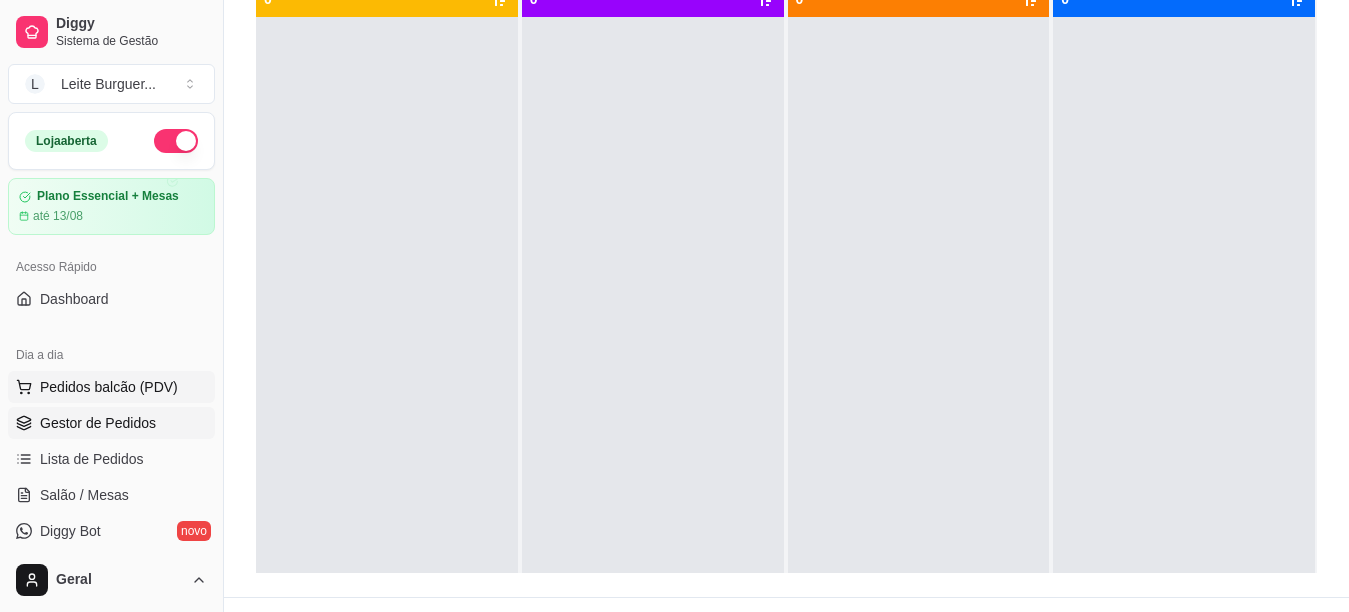 scroll, scrollTop: 300, scrollLeft: 0, axis: vertical 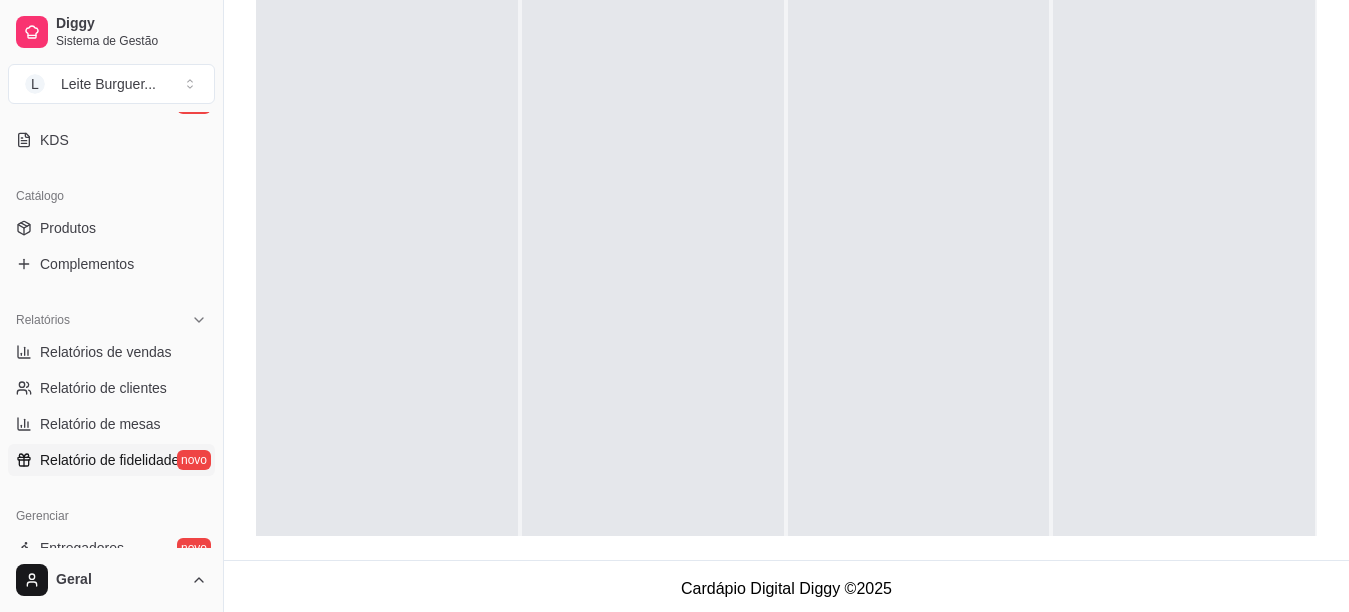 click on "Relatório de fidelidade" at bounding box center (109, 460) 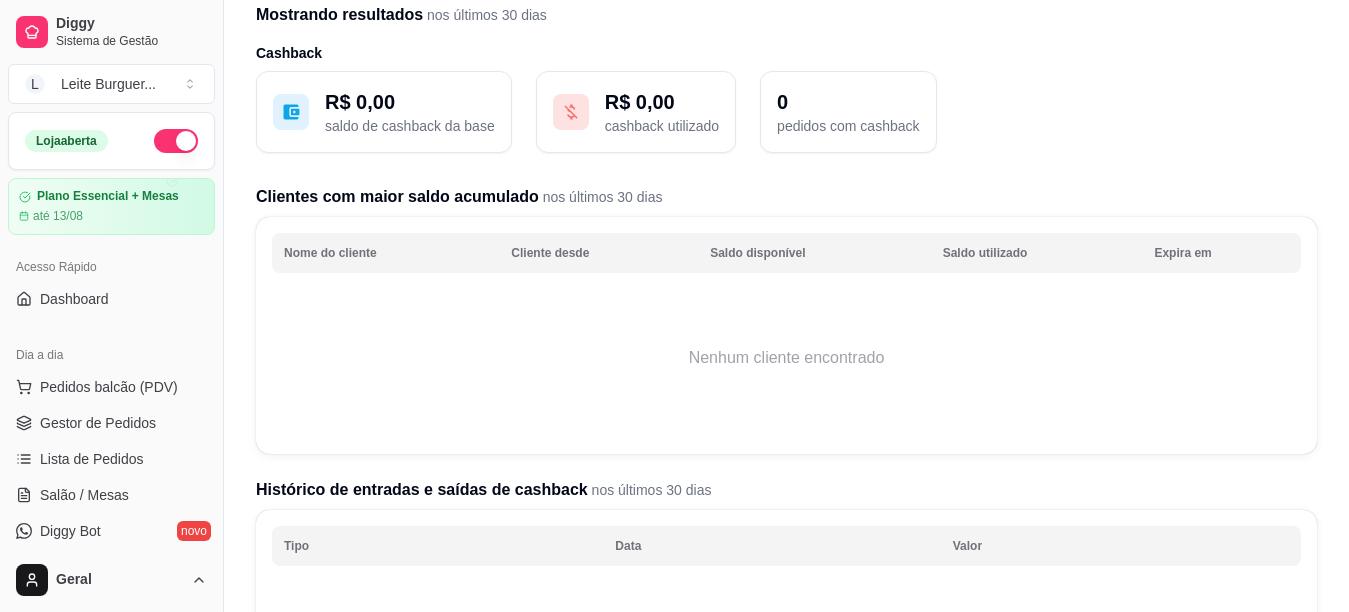 scroll, scrollTop: 0, scrollLeft: 0, axis: both 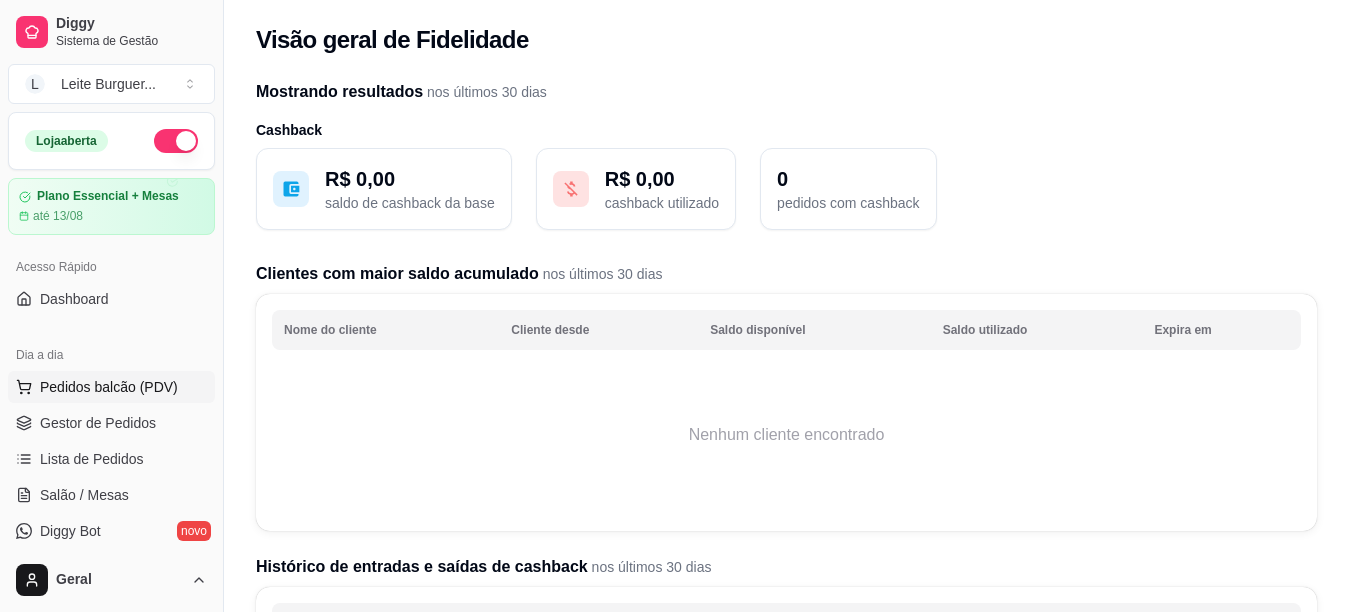 click on "Pedidos balcão (PDV)" at bounding box center [109, 387] 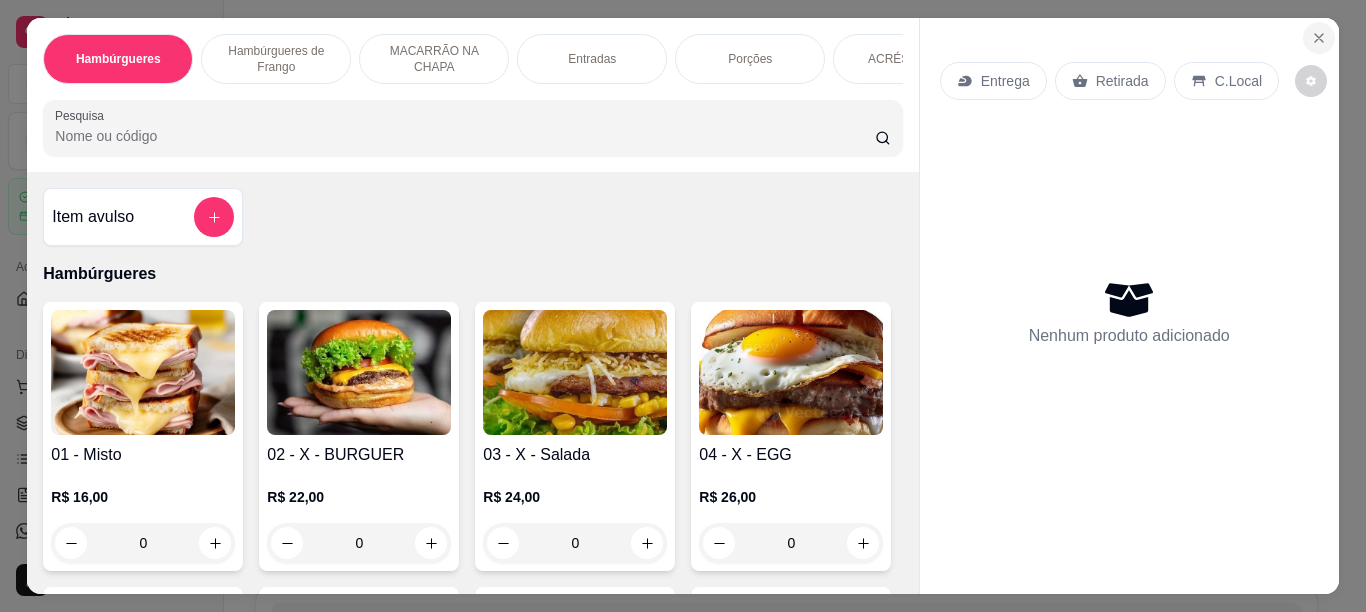 click 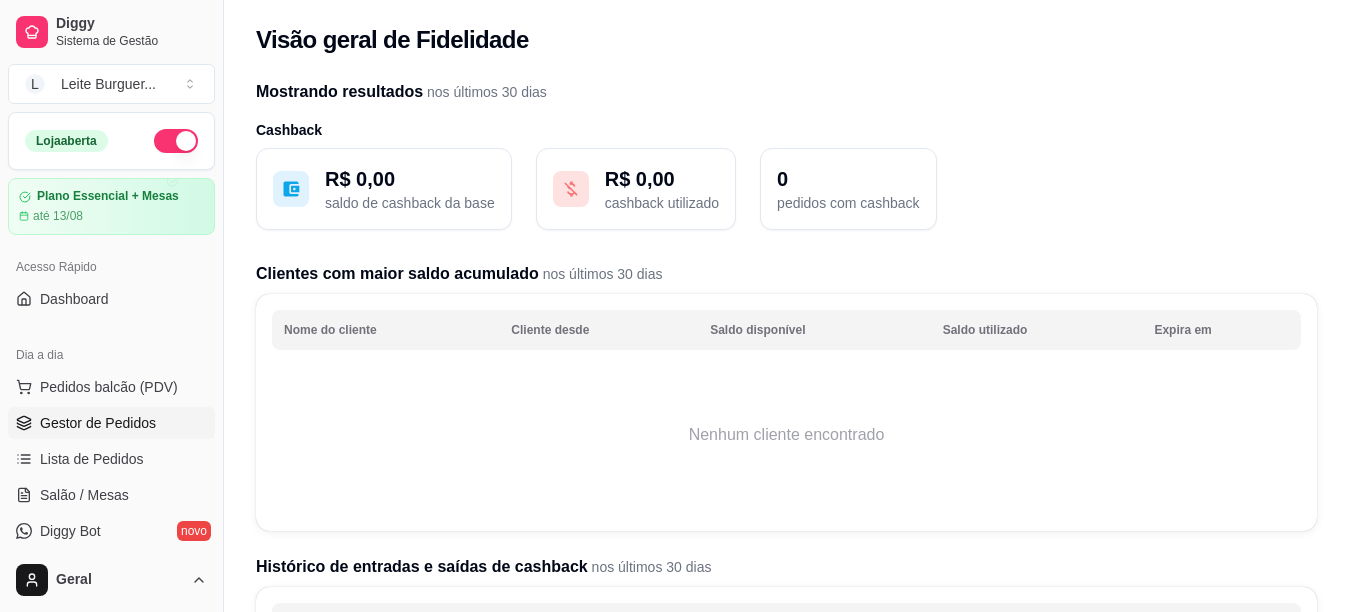 click on "Gestor de Pedidos" at bounding box center (98, 423) 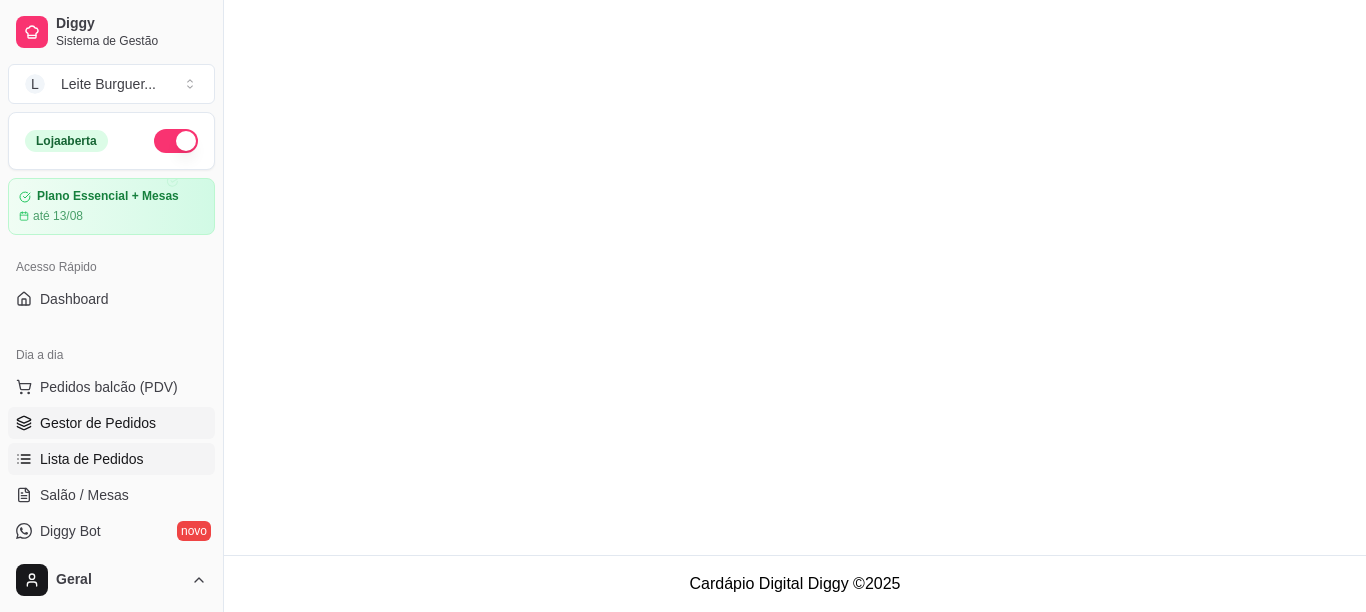 click on "Lista de Pedidos" at bounding box center (92, 459) 